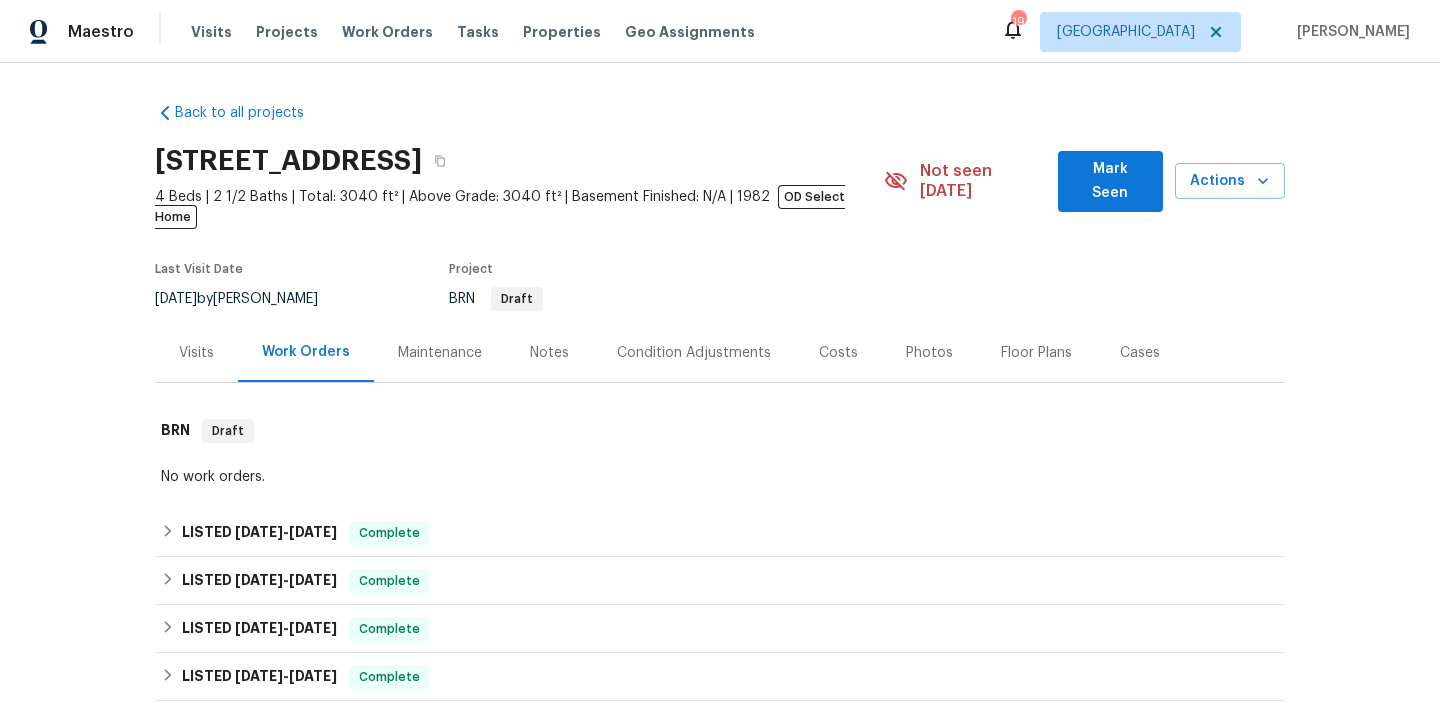 scroll, scrollTop: 0, scrollLeft: 0, axis: both 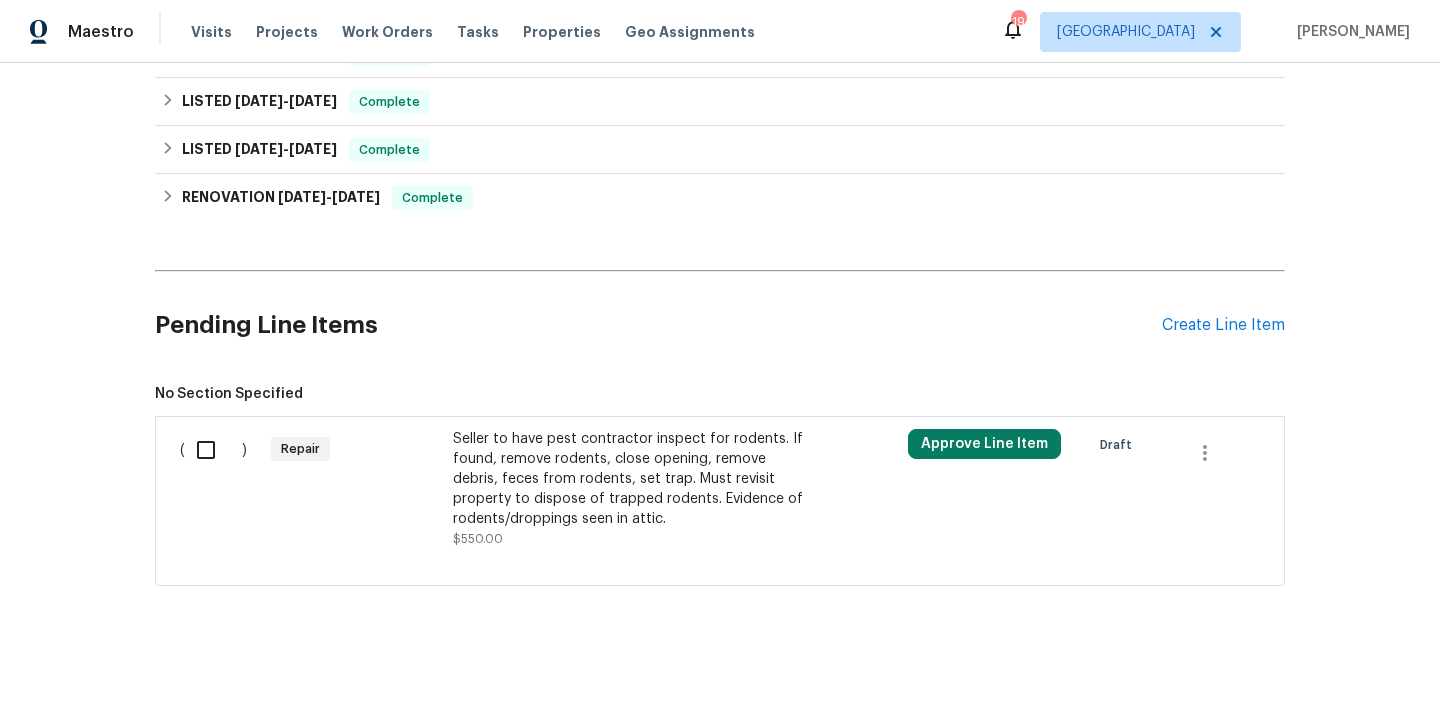 click on "Seller to have pest contractor inspect for rodents. If found, remove rodents, close opening, remove debris, feces from rodents, set trap. Must revisit property to dispose of trapped rodents. Evidence of rodents/droppings seen in attic." at bounding box center (629, 479) 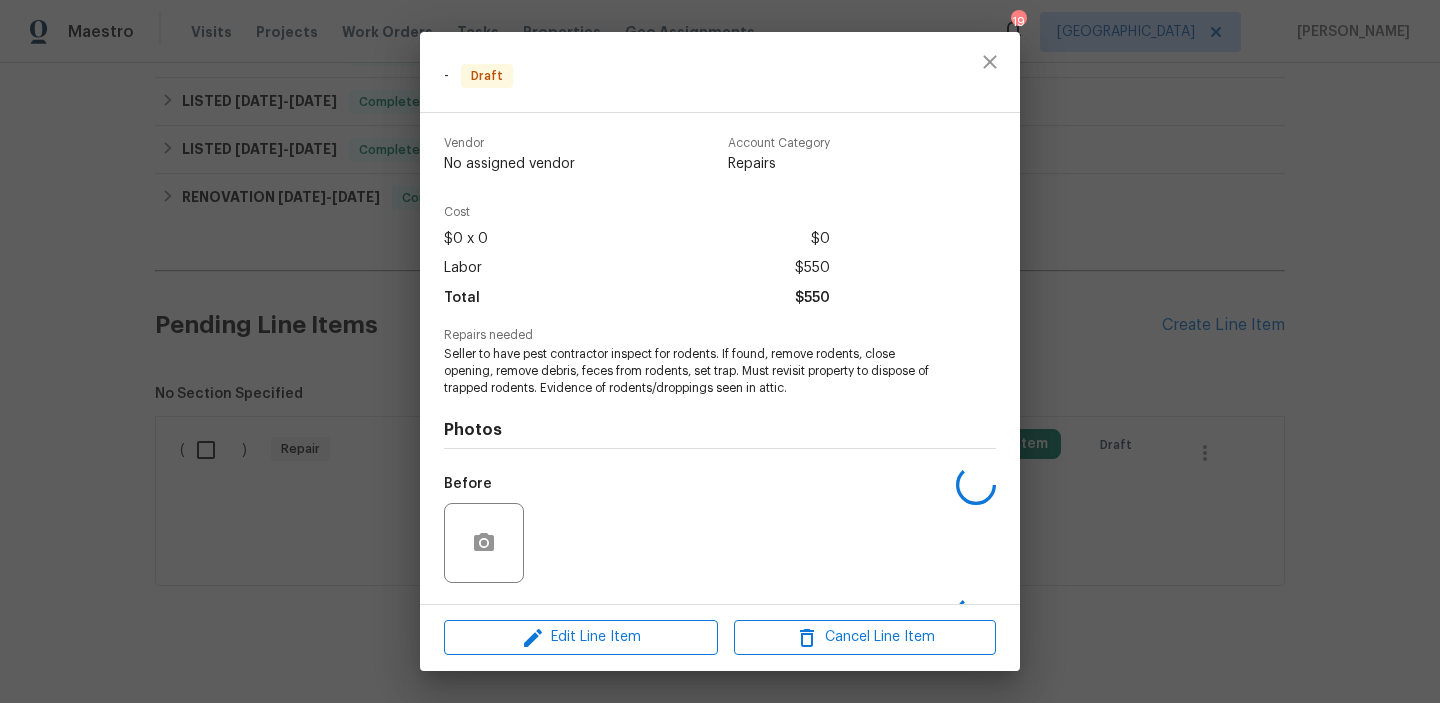 scroll, scrollTop: 129, scrollLeft: 0, axis: vertical 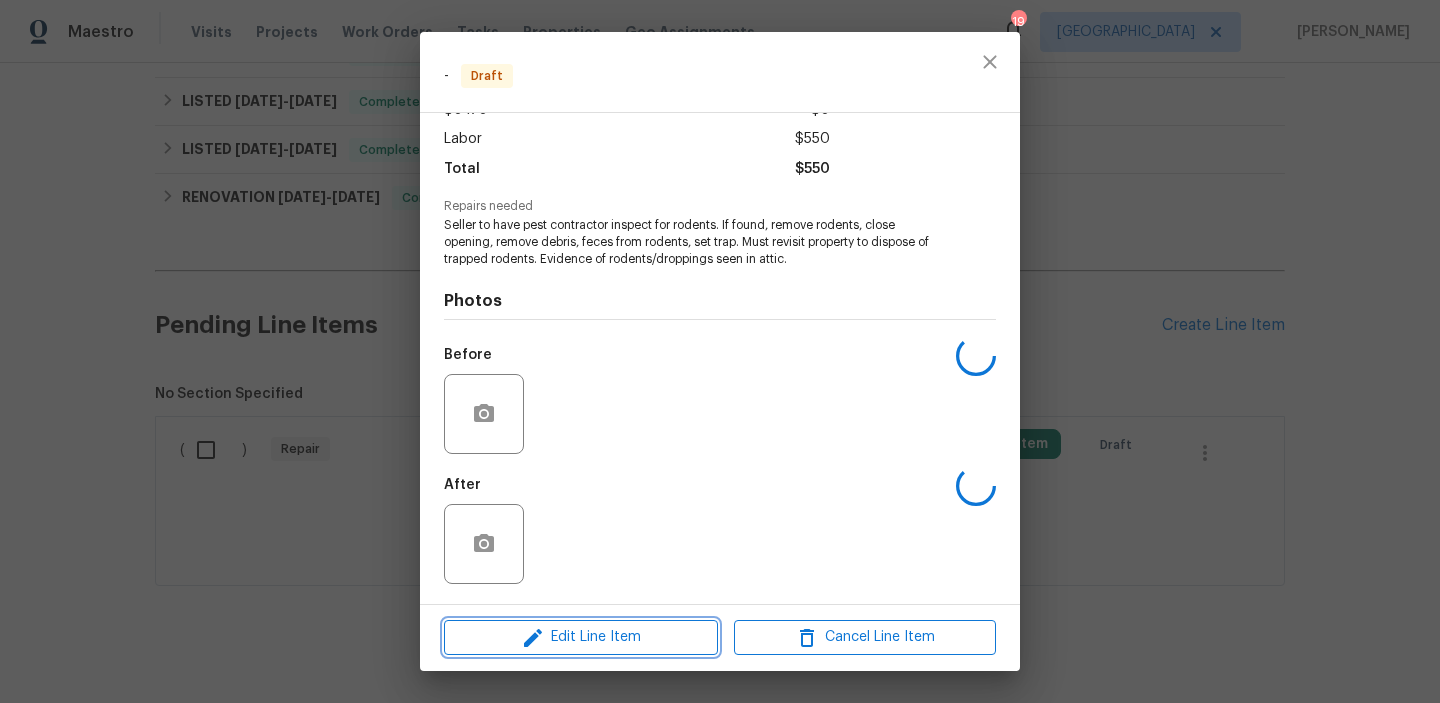 click 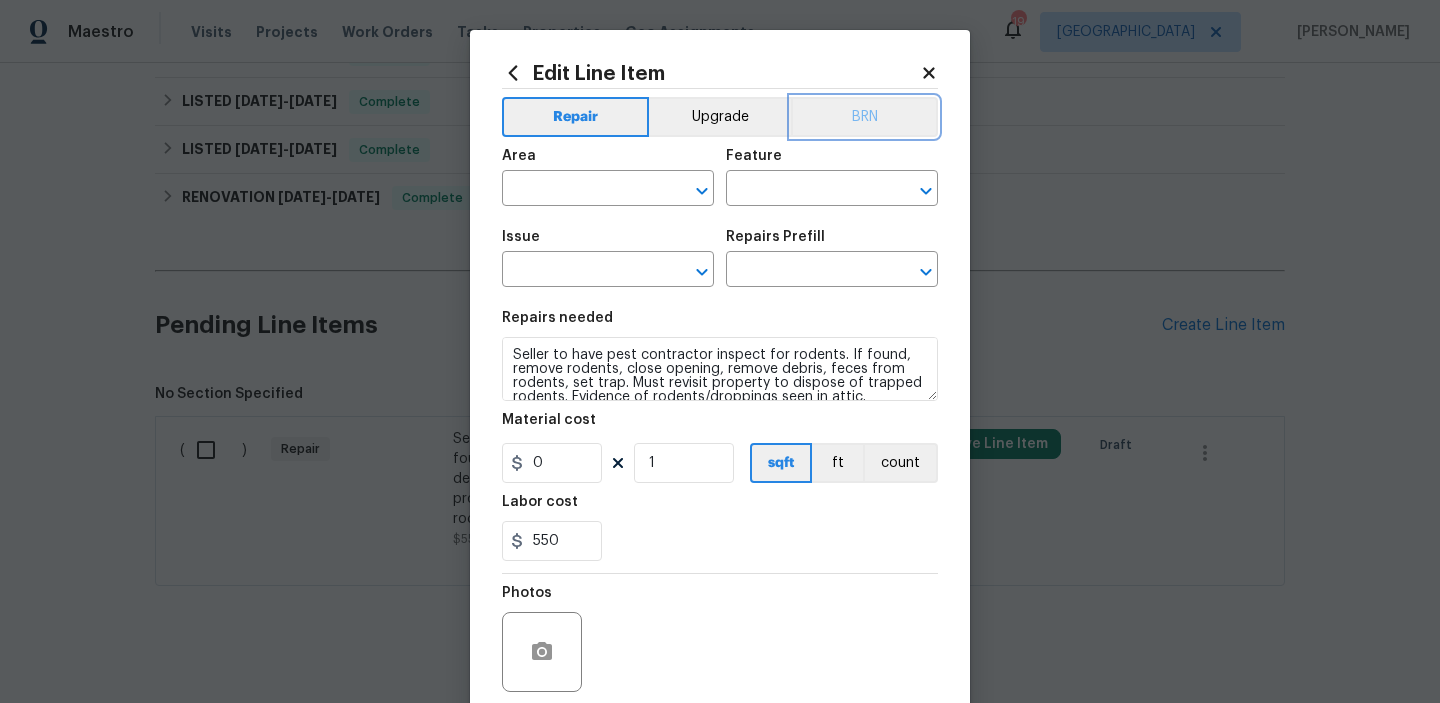 click on "BRN" at bounding box center [864, 117] 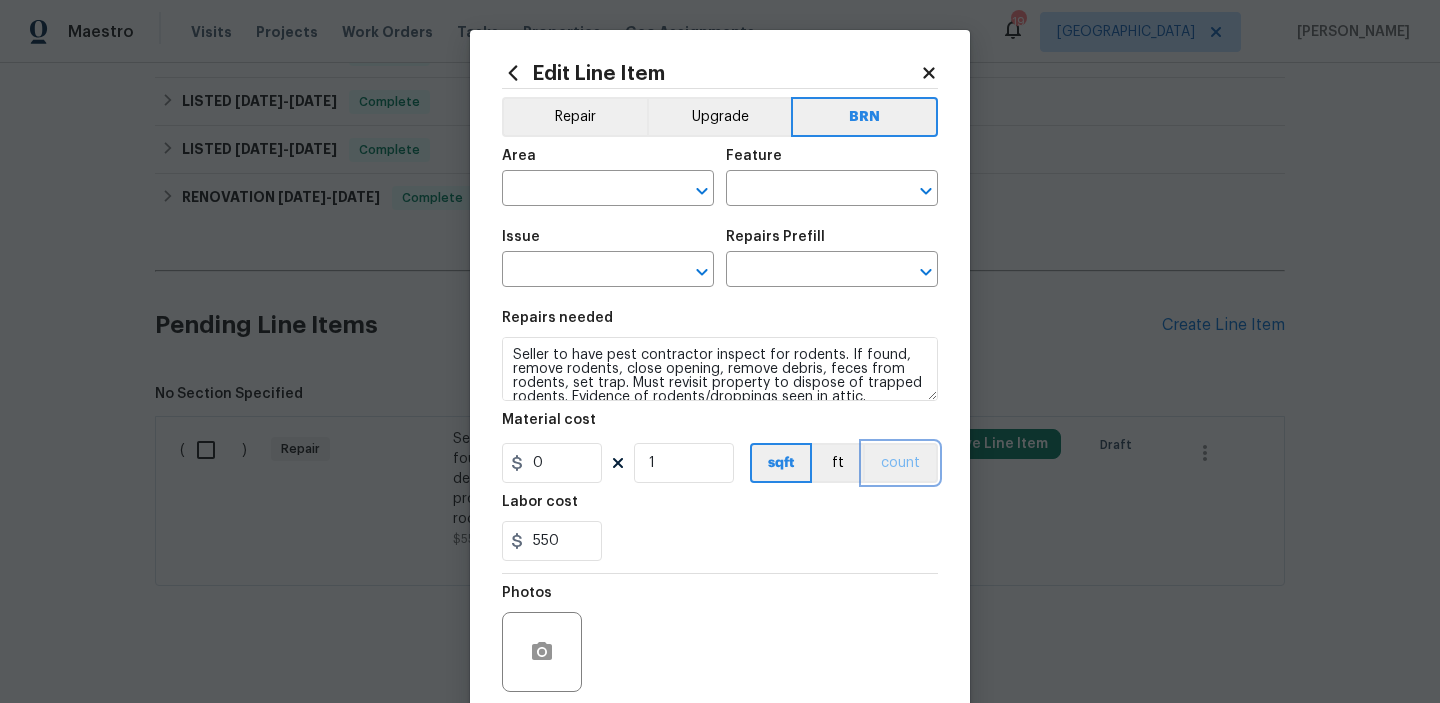 click on "count" at bounding box center [900, 463] 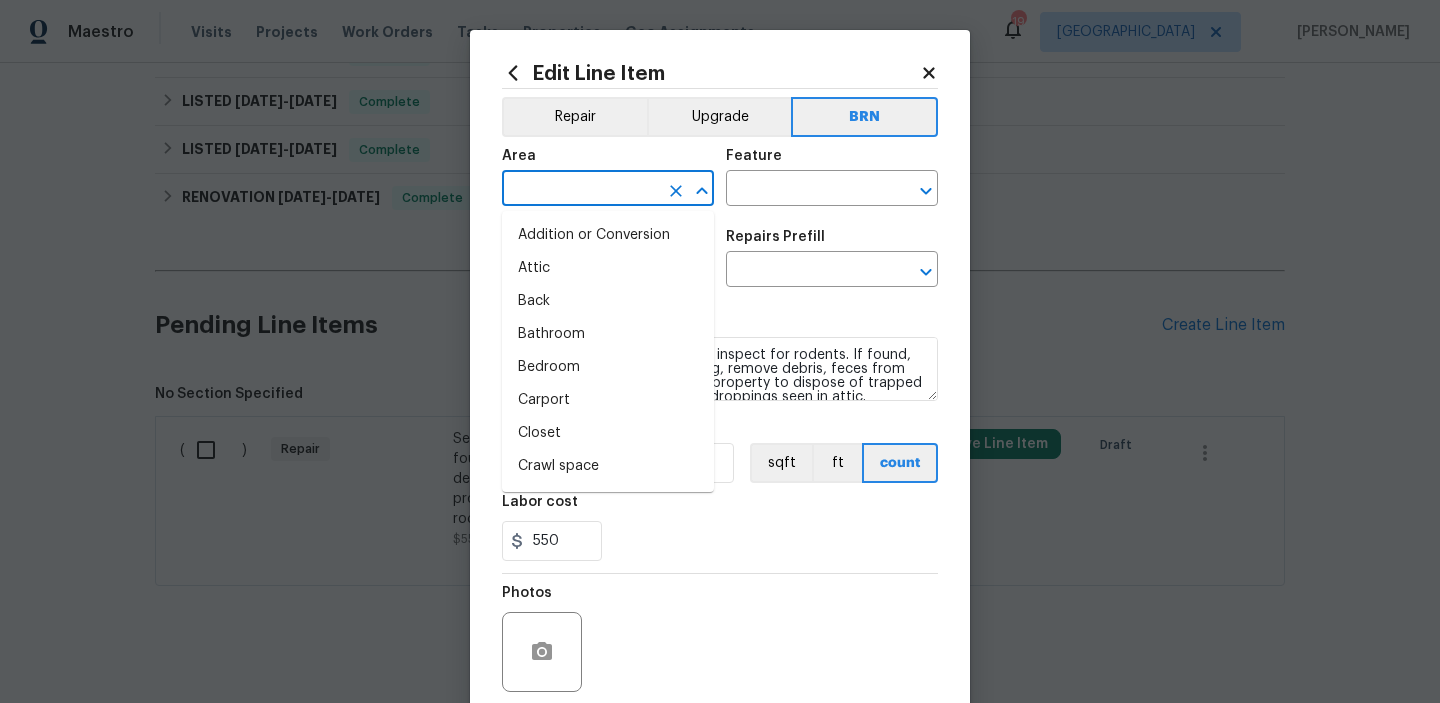 click at bounding box center (580, 190) 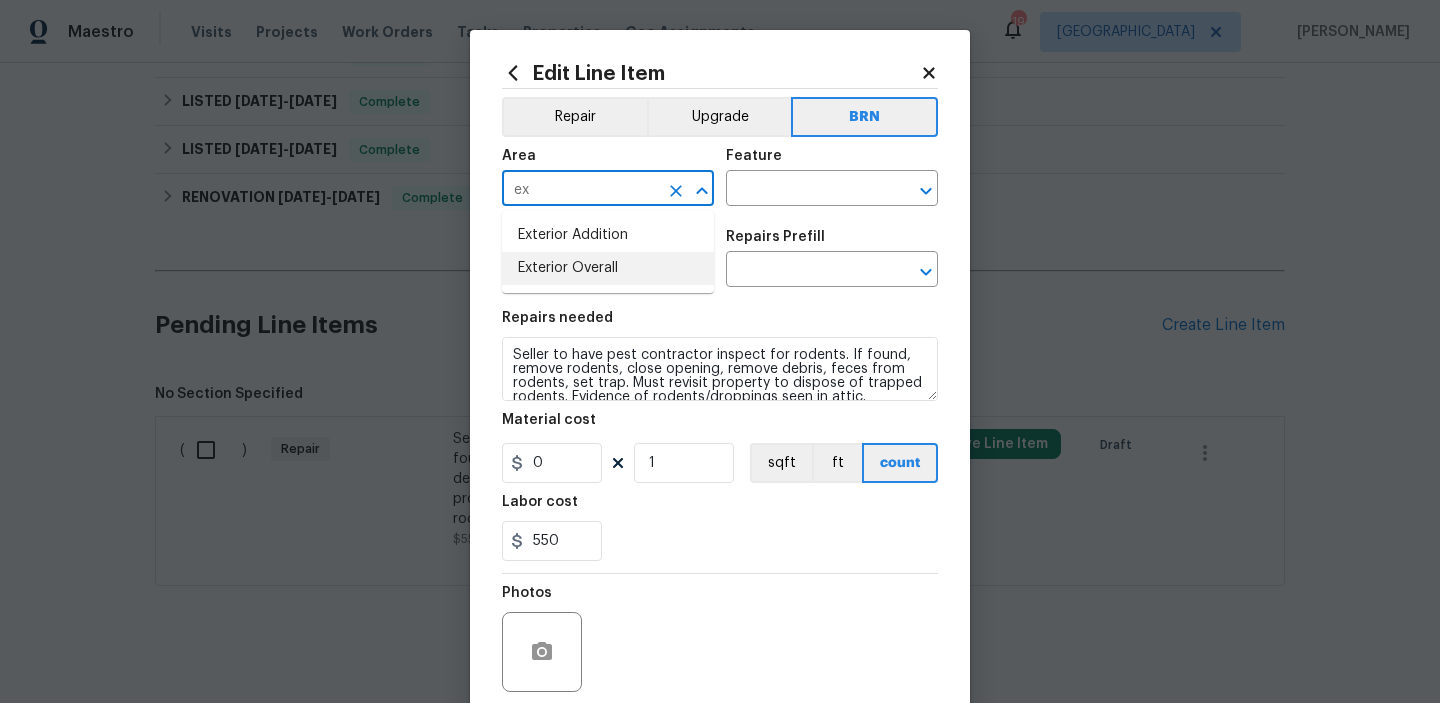 click on "Exterior Overall" at bounding box center [608, 268] 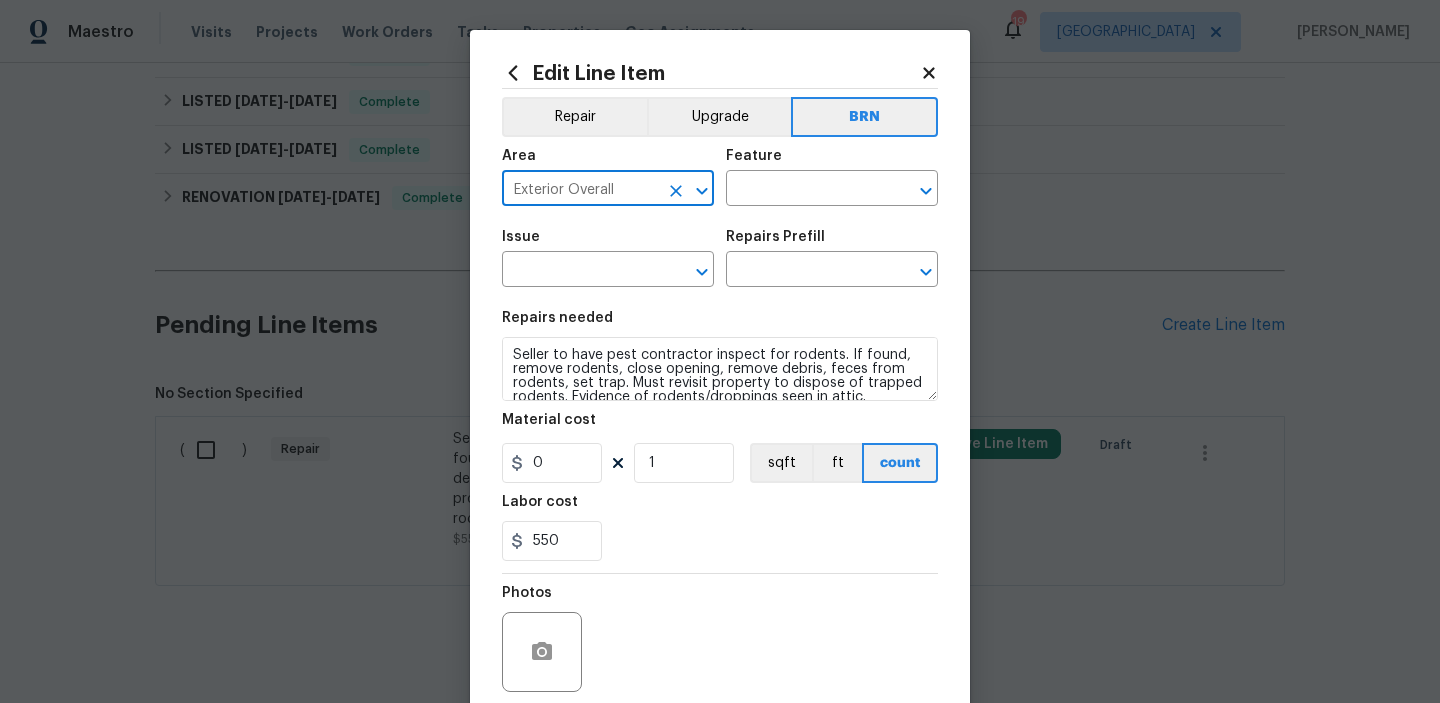 type on "Exterior Overall" 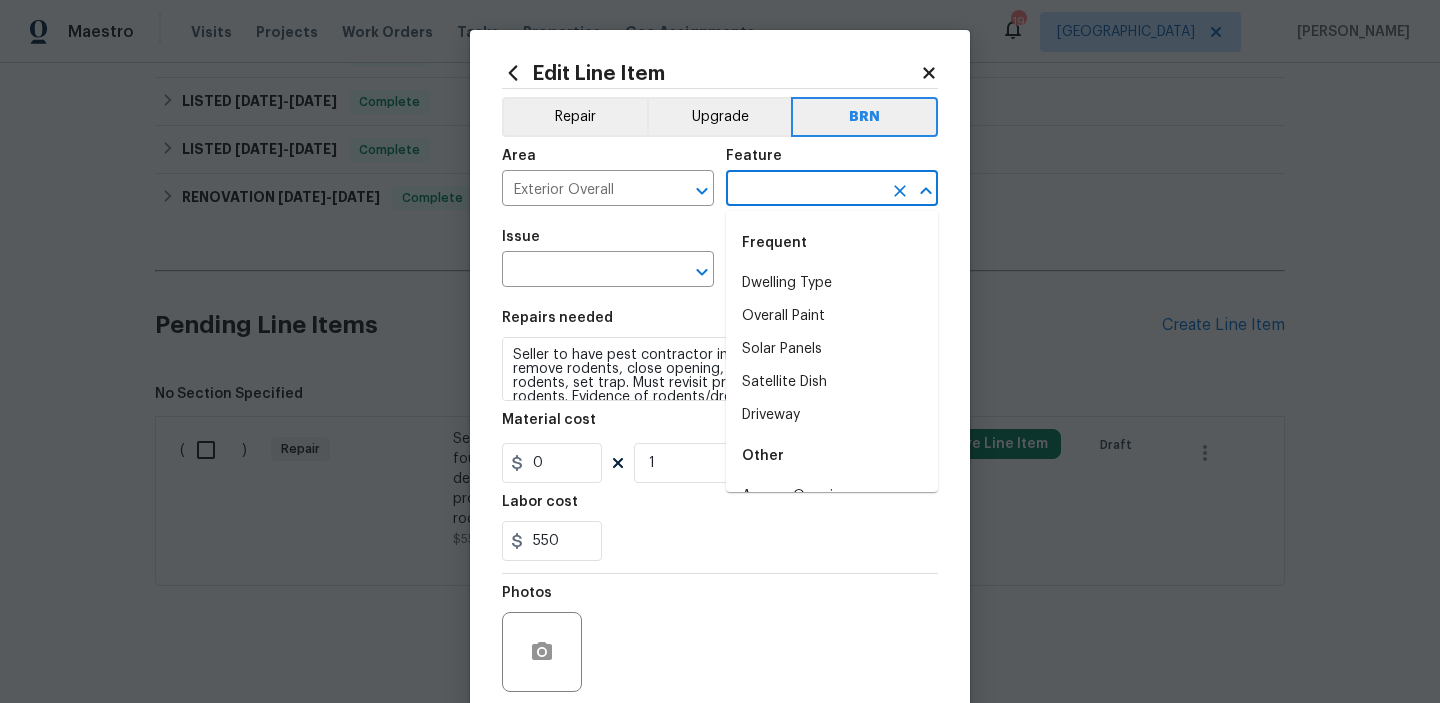 click at bounding box center (804, 190) 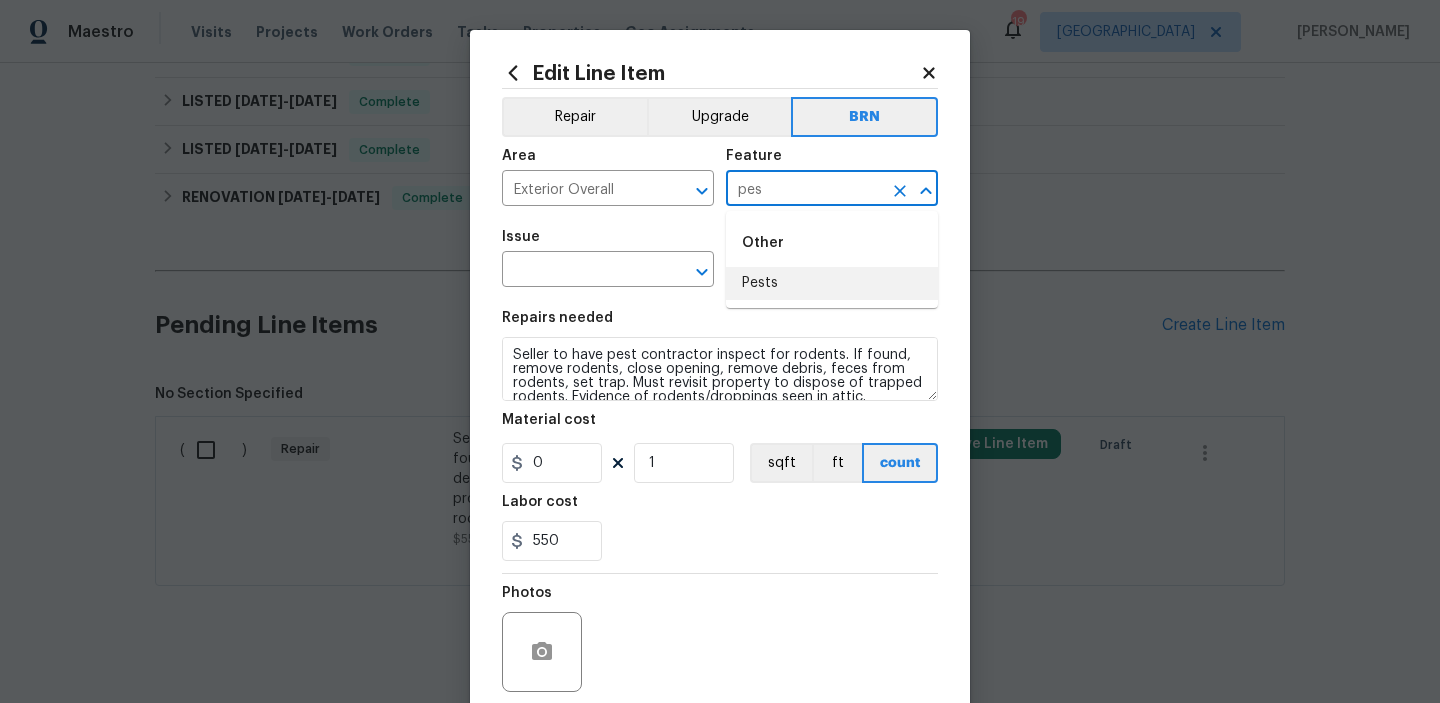 click on "Pests" at bounding box center (832, 283) 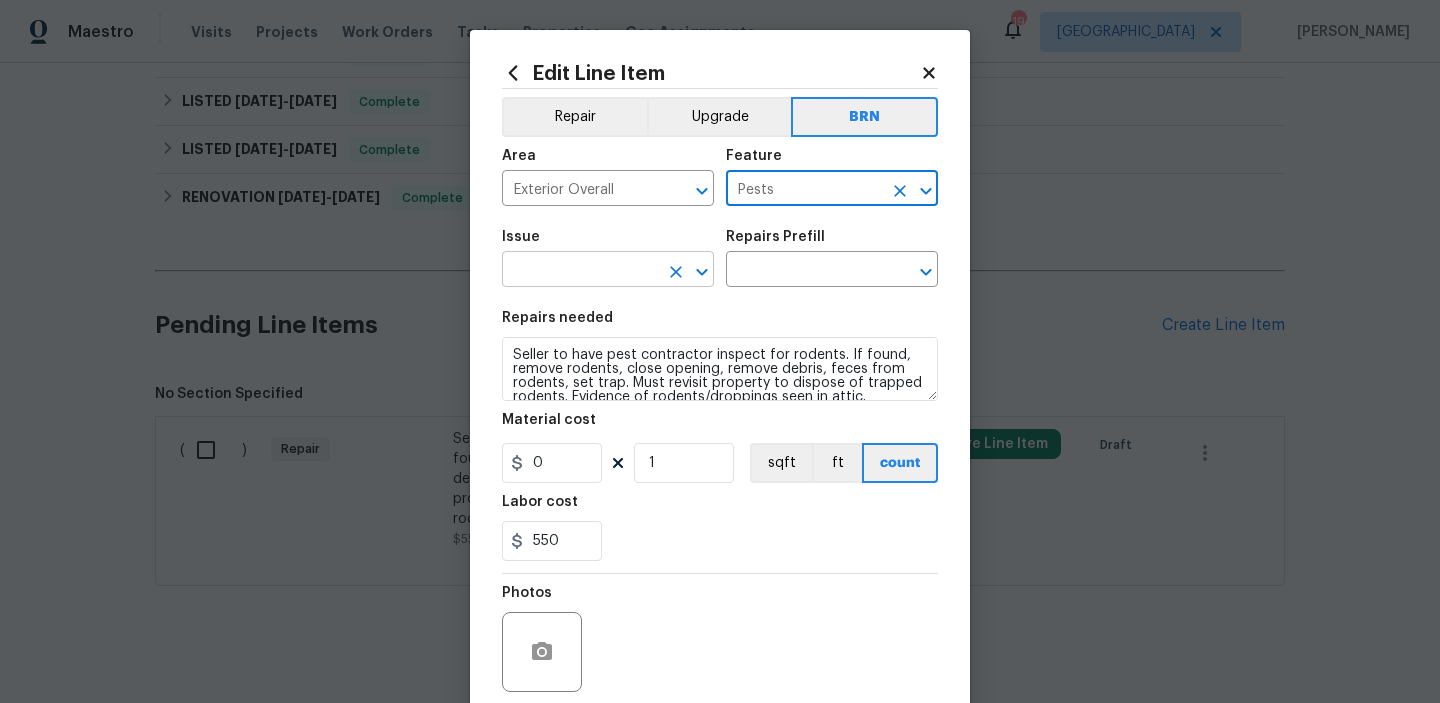 type on "Pests" 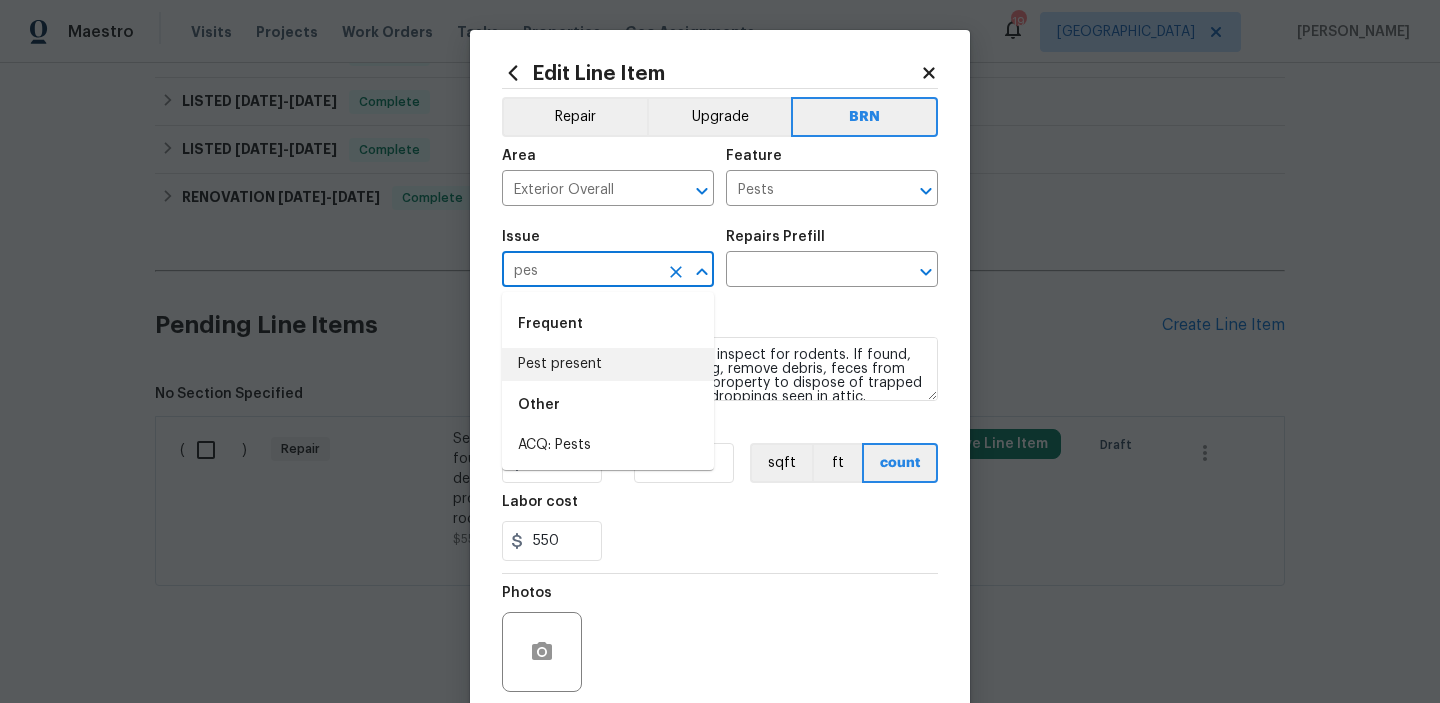 click on "Pest present" at bounding box center [608, 364] 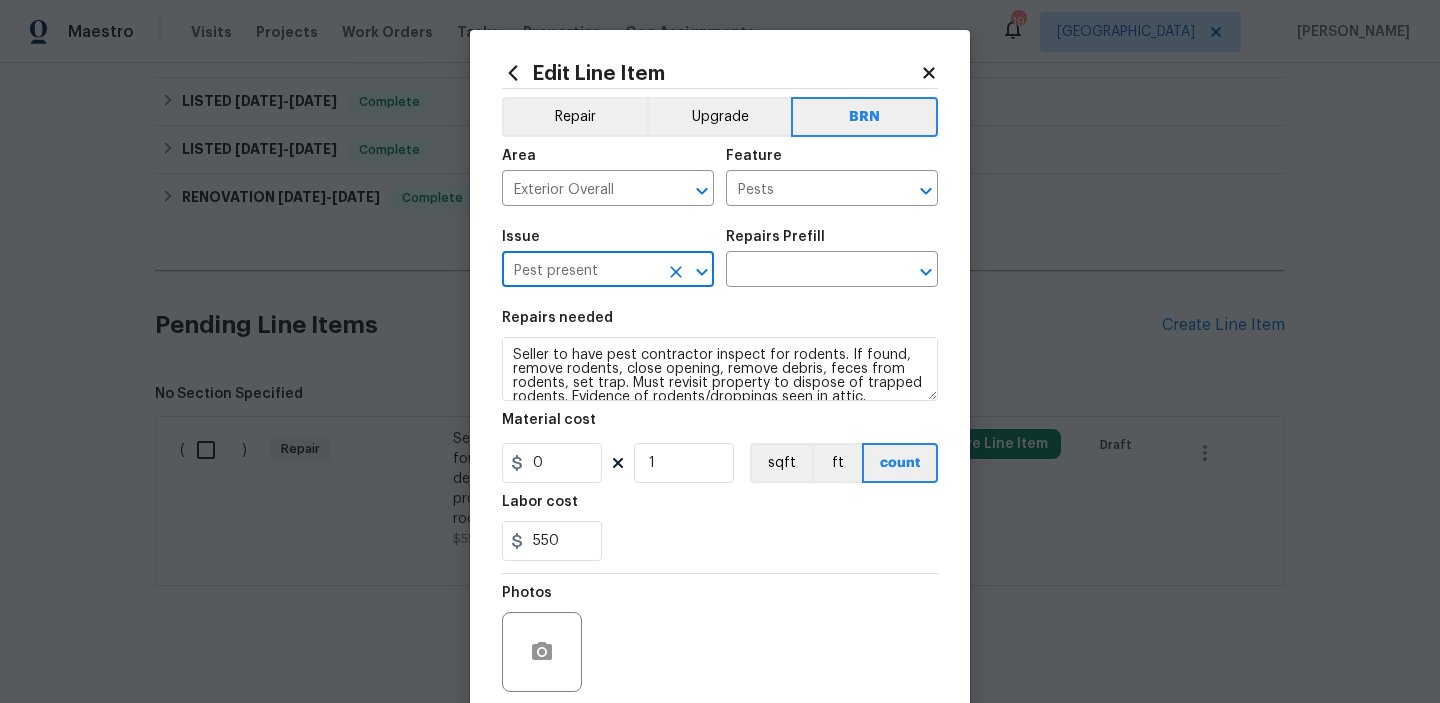 type on "Pest present" 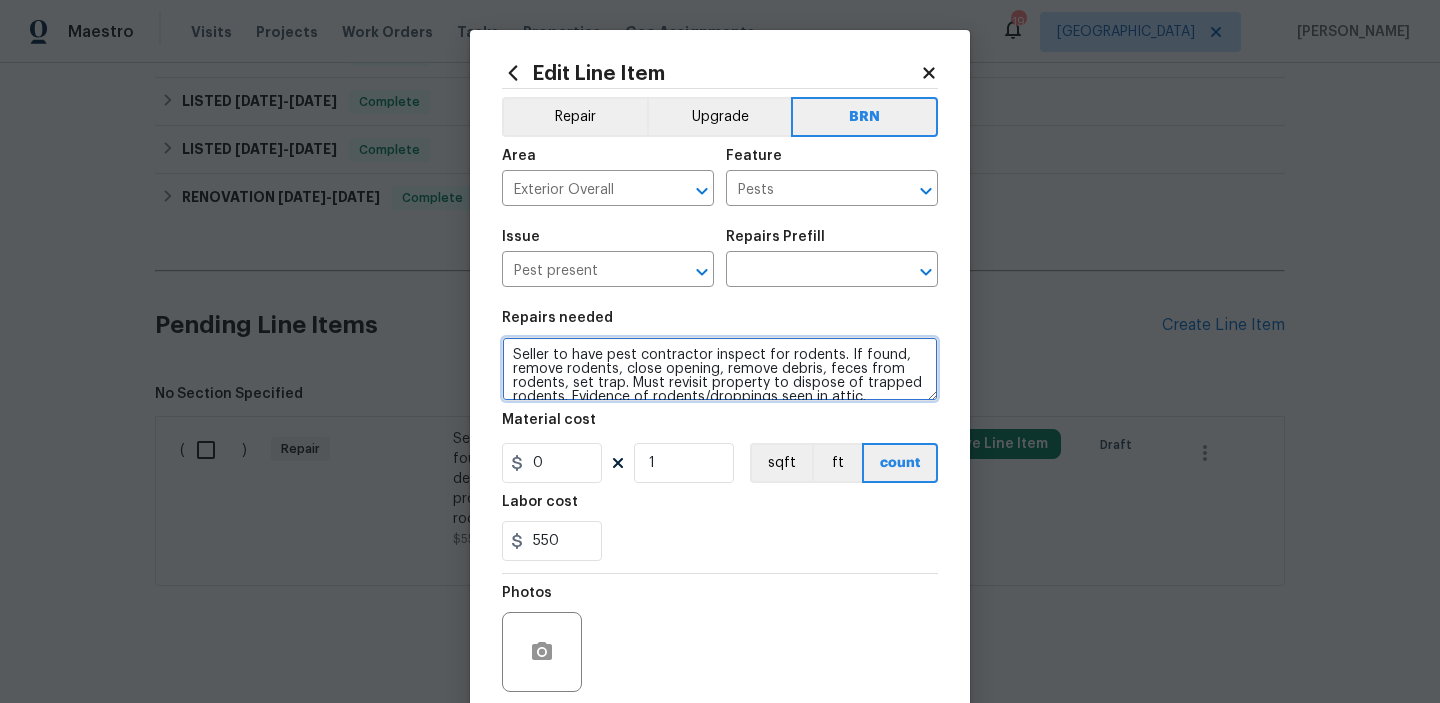 click on "Seller to have pest contractor inspect for rodents. If found, remove rodents, close opening, remove debris, feces from rodents, set trap. Must revisit property to dispose of trapped rodents. Evidence of rodents/droppings seen in attic." at bounding box center (720, 369) 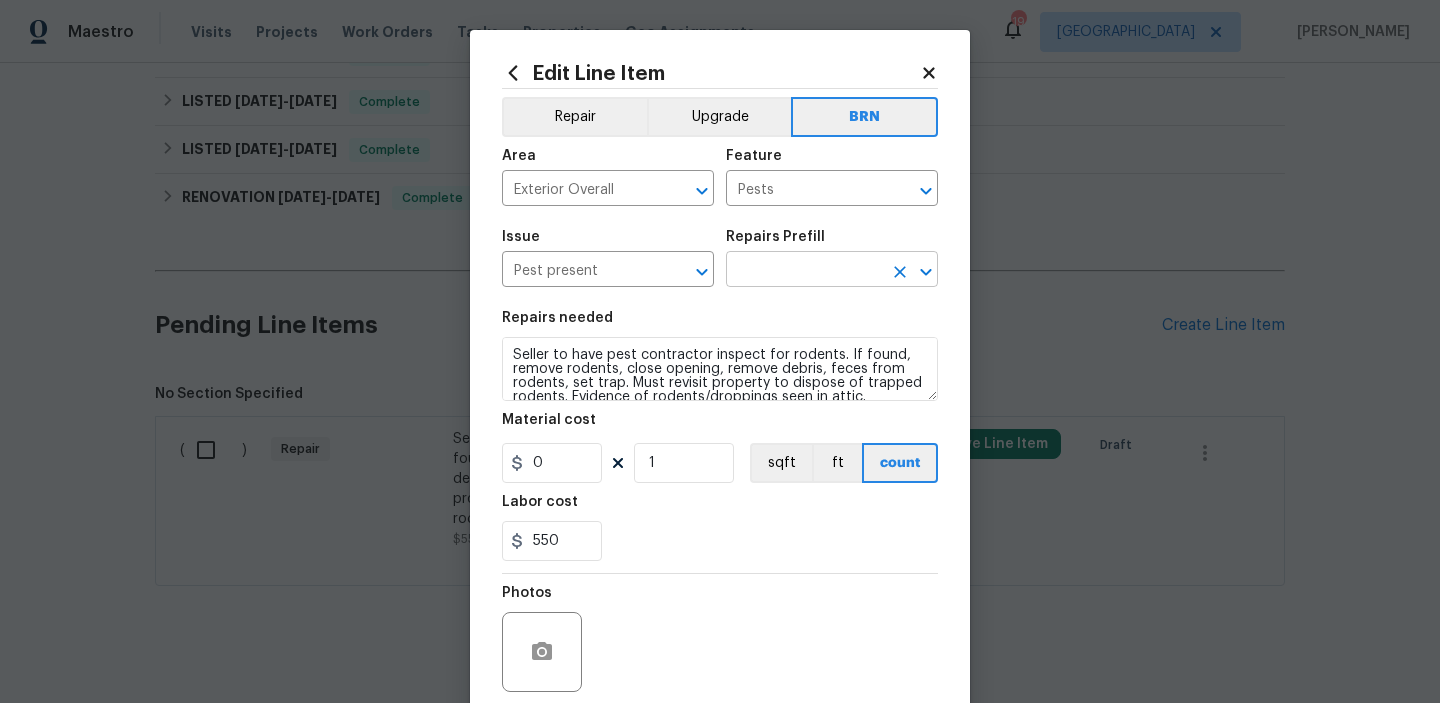 click at bounding box center [804, 271] 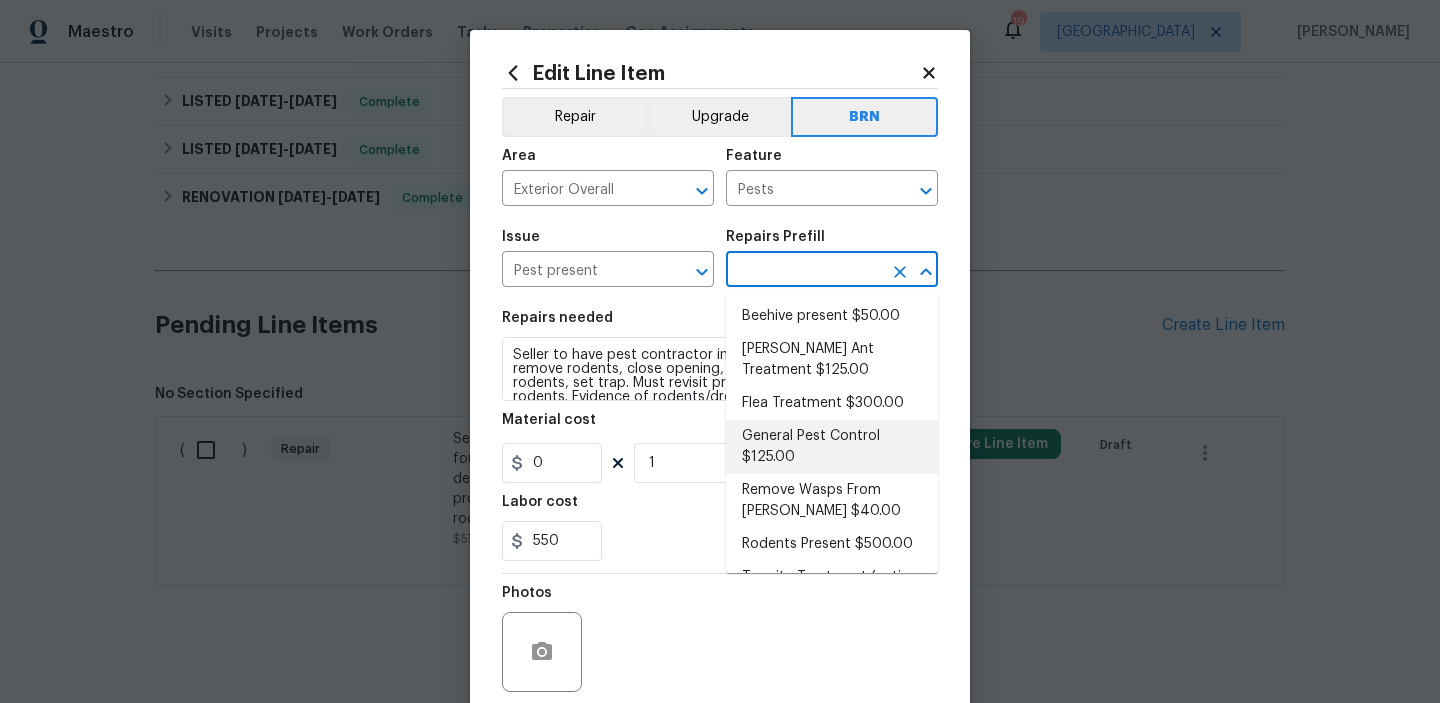 scroll, scrollTop: 191, scrollLeft: 0, axis: vertical 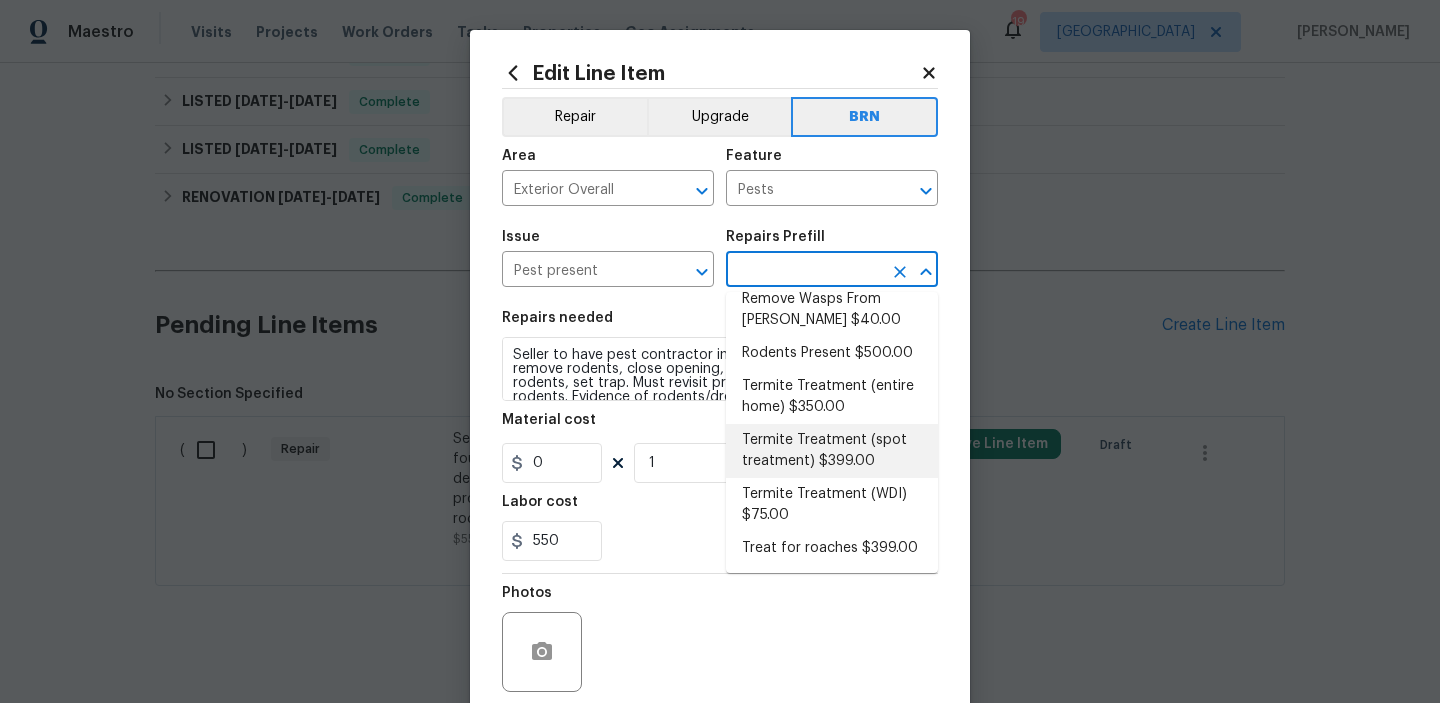click on "Termite Treatment (spot treatment) $399.00" at bounding box center [832, 451] 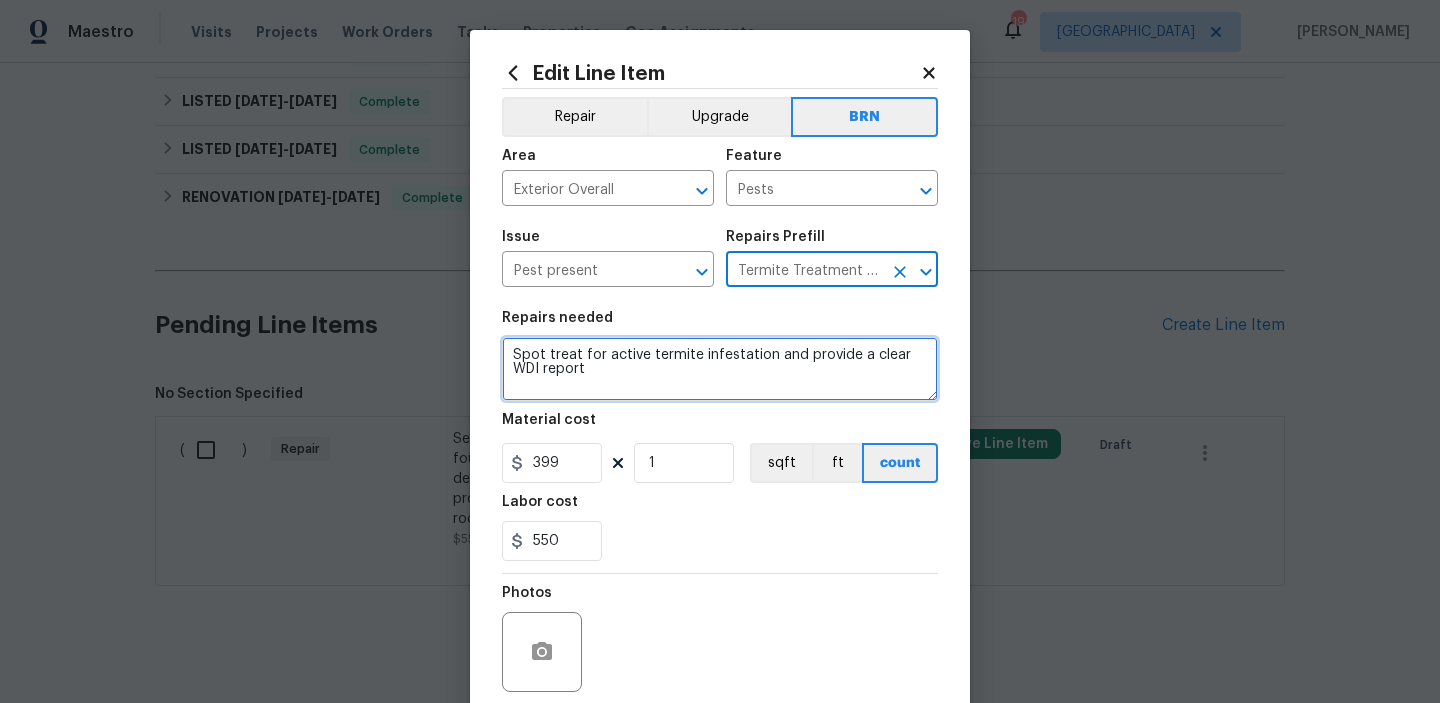 click on "Spot treat for active termite infestation and provide a clear WDI report" at bounding box center [720, 369] 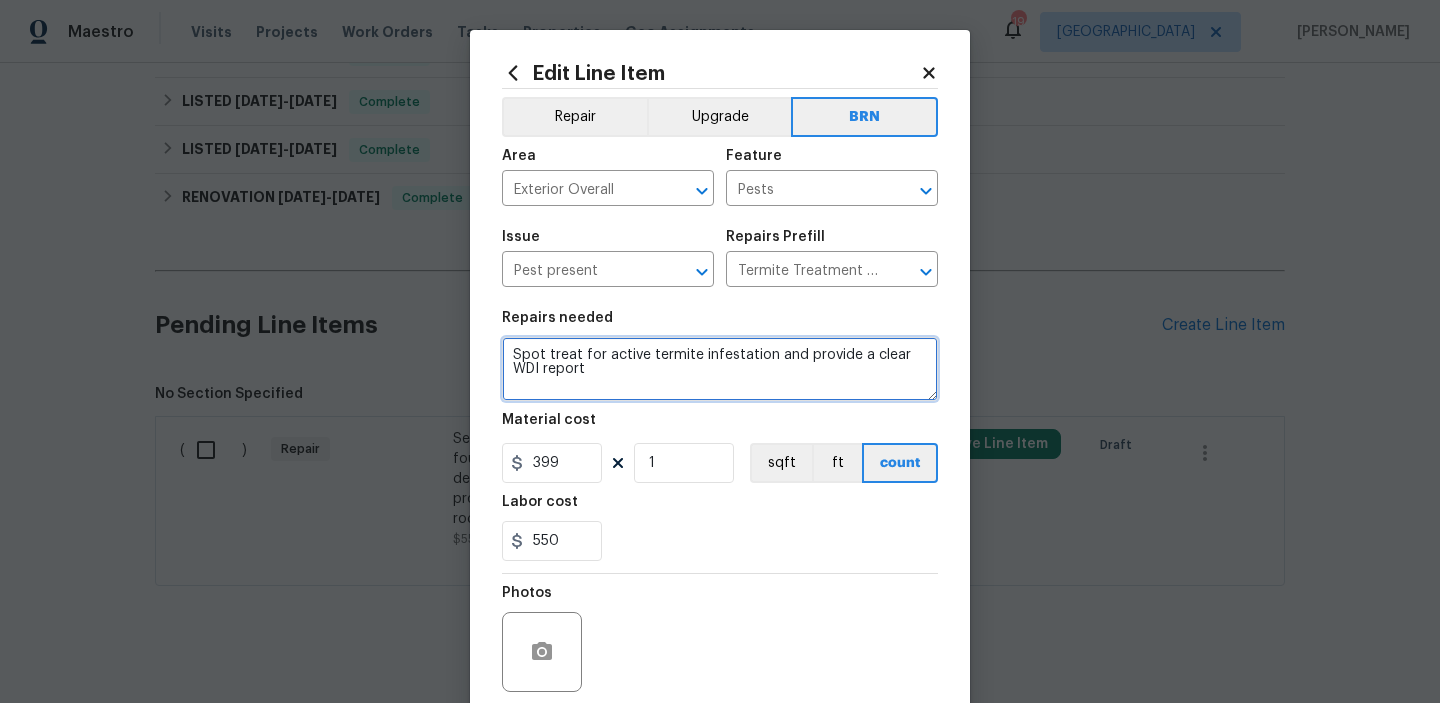 click on "Spot treat for active termite infestation and provide a clear WDI report" at bounding box center (720, 369) 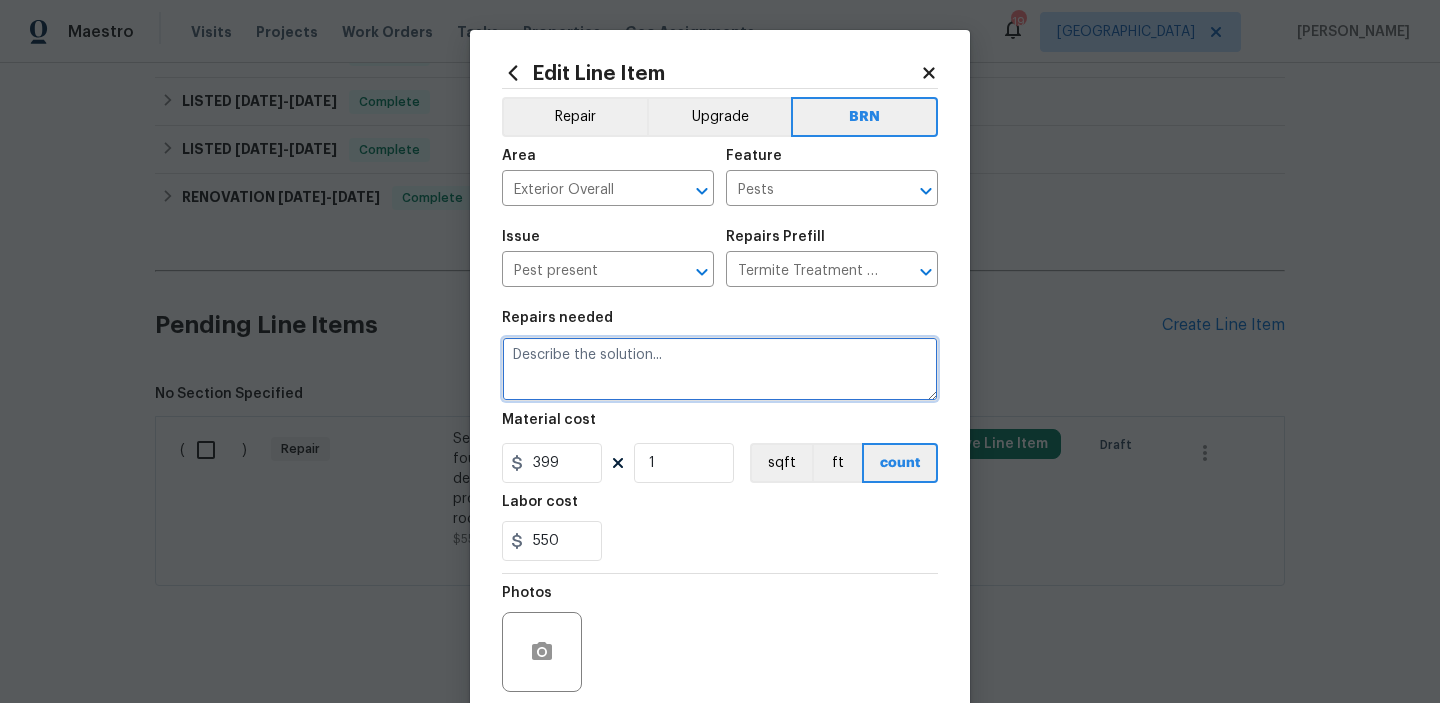 paste on "Seller to have pest contractor inspect for rodents. If found, remove rodents, close opening, remove debris, feces from rodents, set trap. Must revisit property to dispose of trapped rodents. Evidence of rodents/droppings seen in attic." 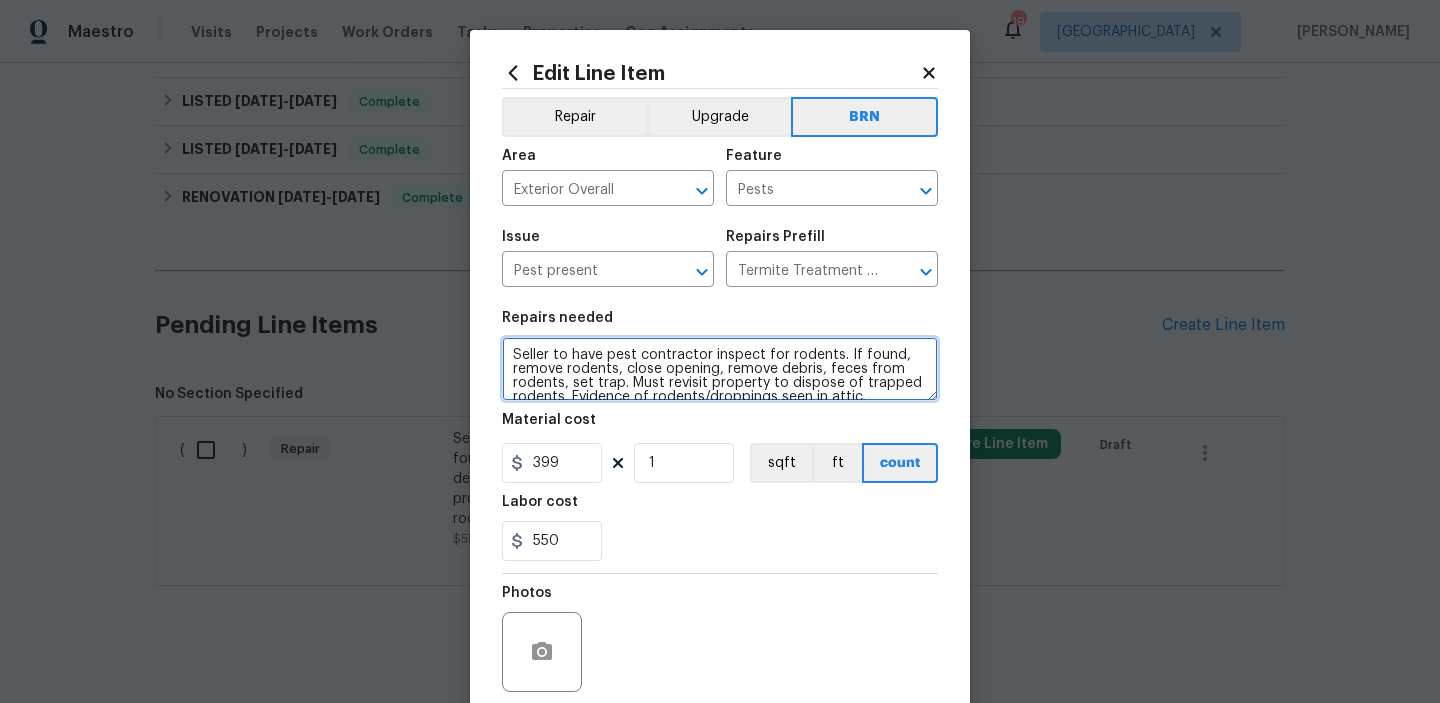 scroll, scrollTop: 4, scrollLeft: 0, axis: vertical 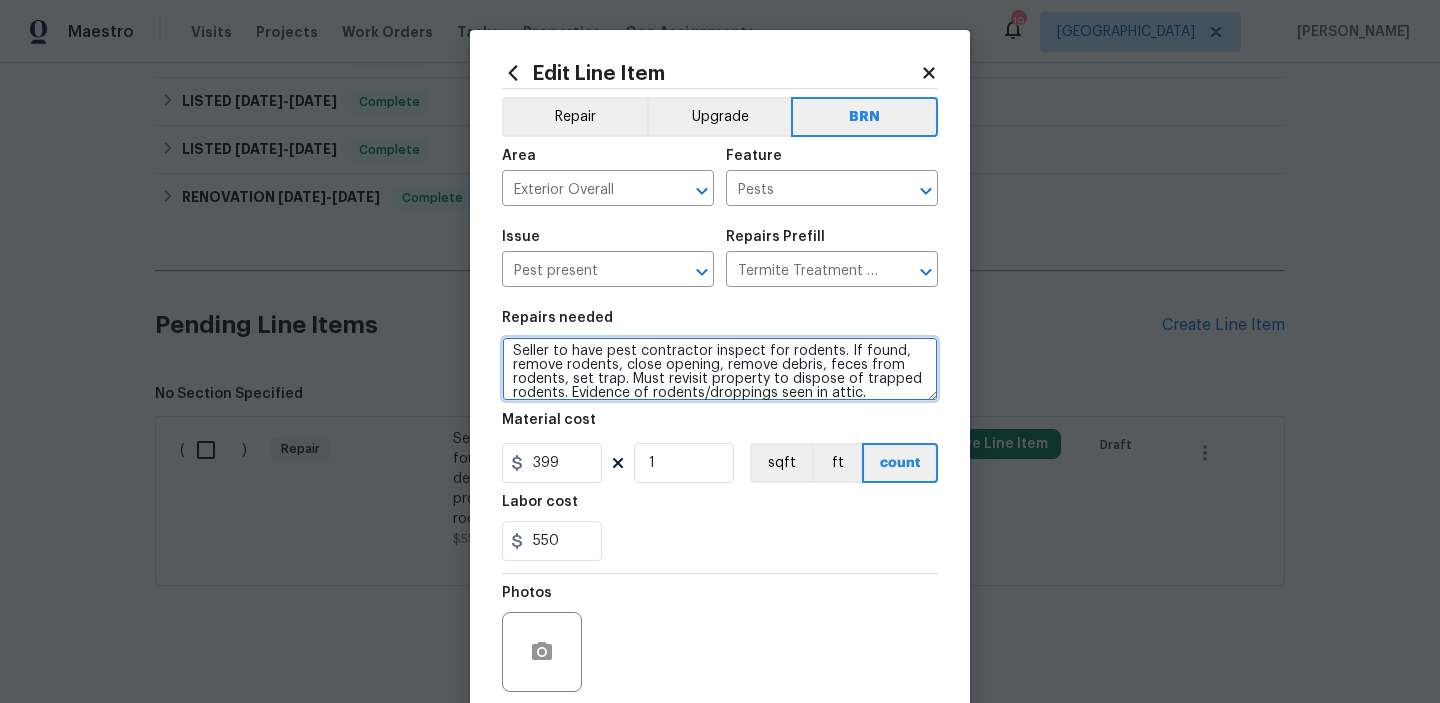 type on "Seller to have pest contractor inspect for rodents. If found, remove rodents, close opening, remove debris, feces from rodents, set trap. Must revisit property to dispose of trapped rodents. Evidence of rodents/droppings seen in attic." 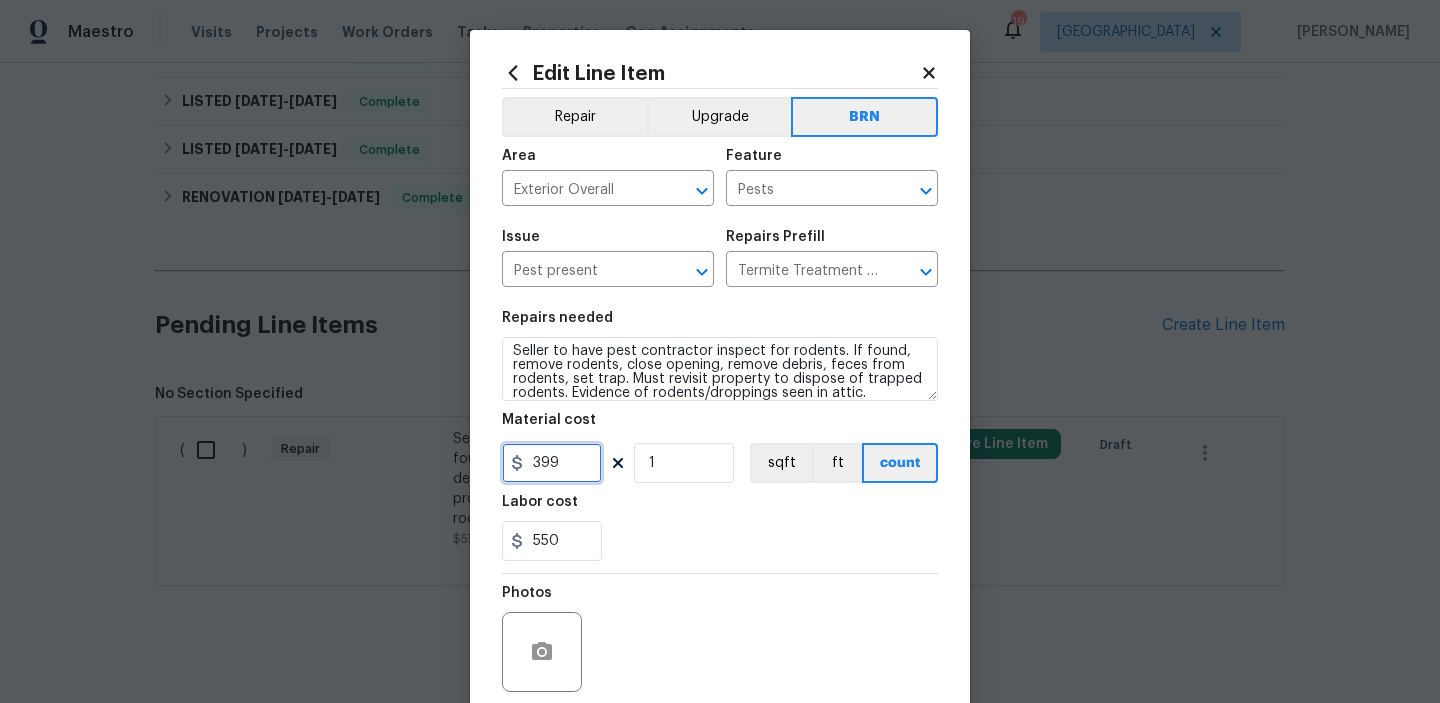 click on "399" at bounding box center [552, 463] 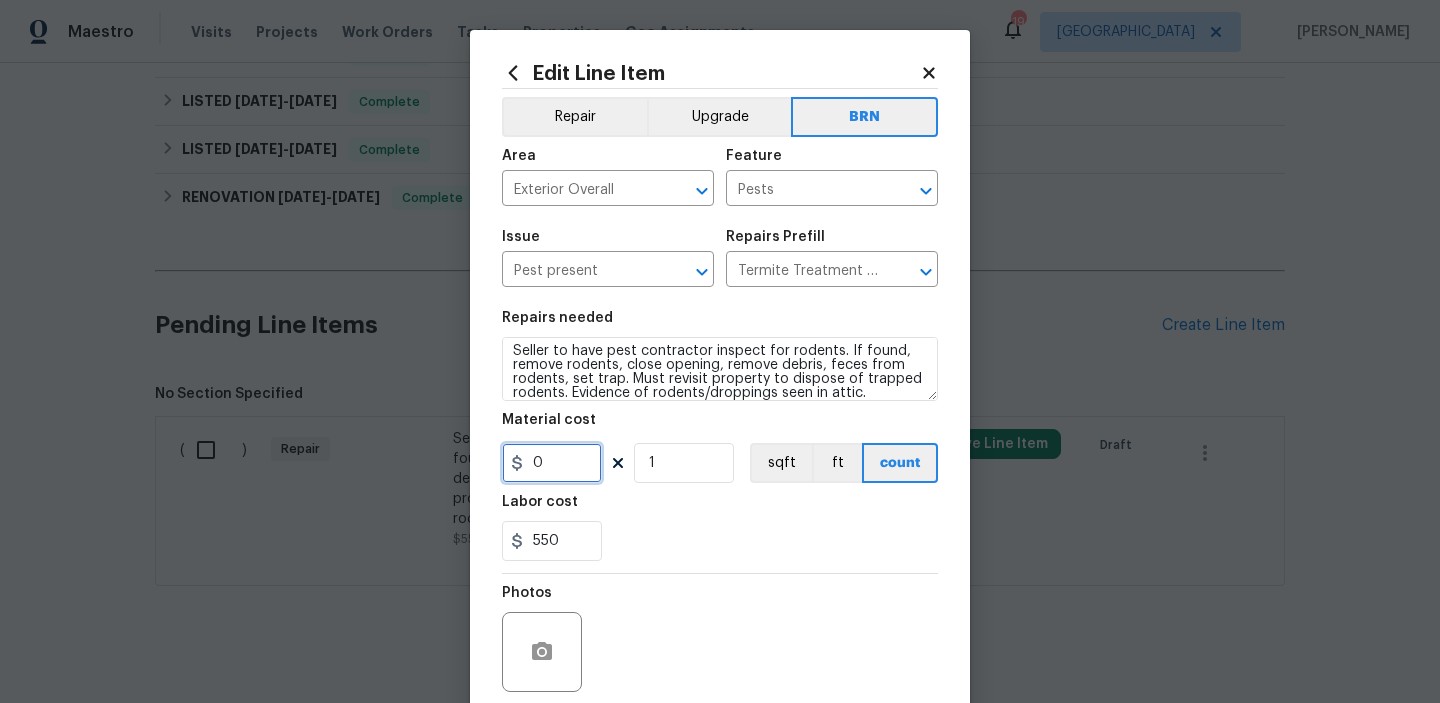scroll, scrollTop: 159, scrollLeft: 0, axis: vertical 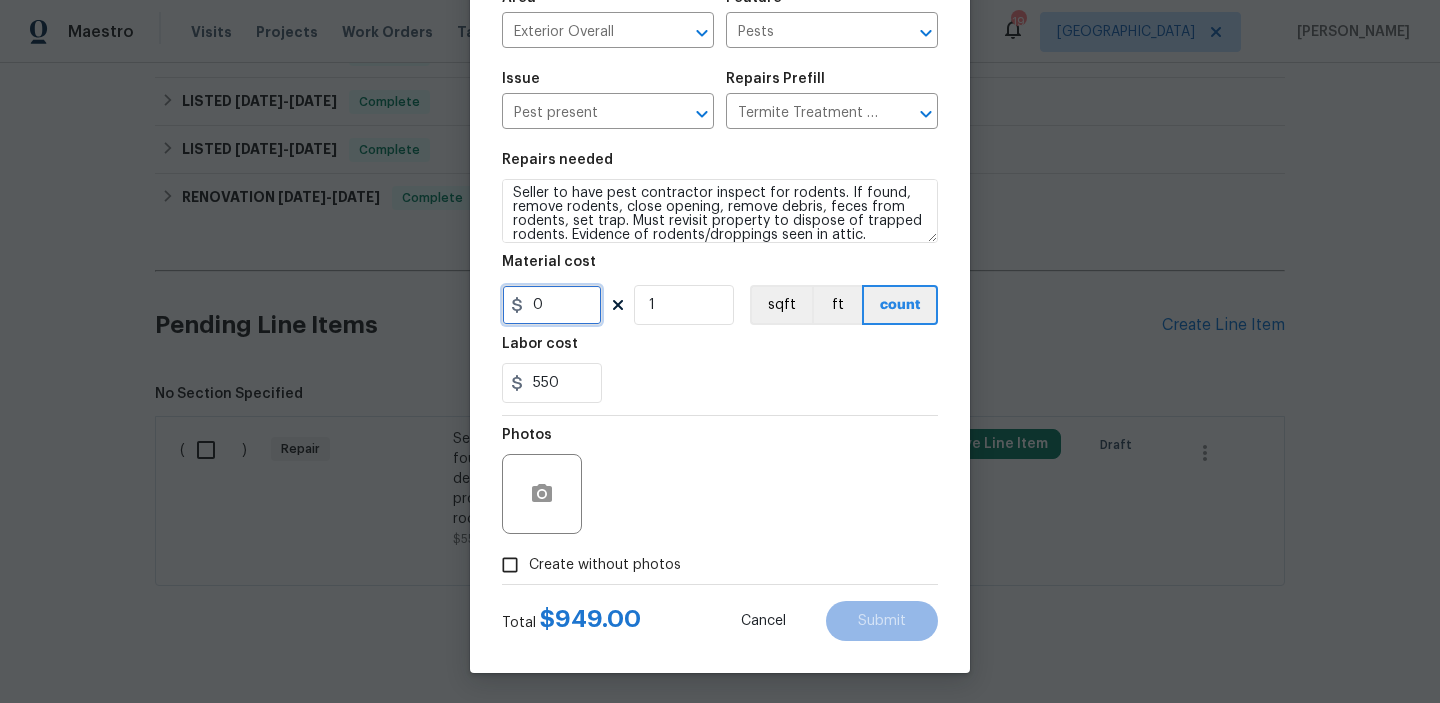 type on "0" 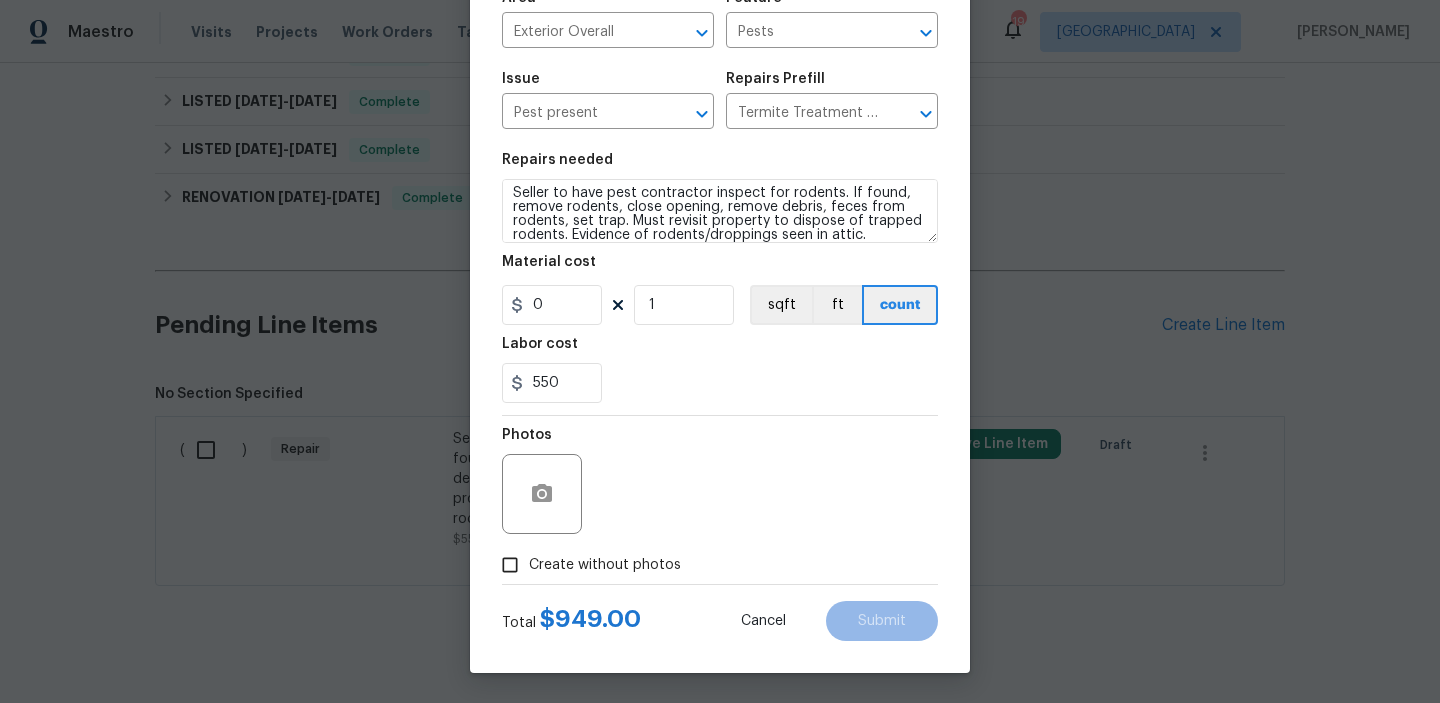 click on "Create without photos" at bounding box center [510, 565] 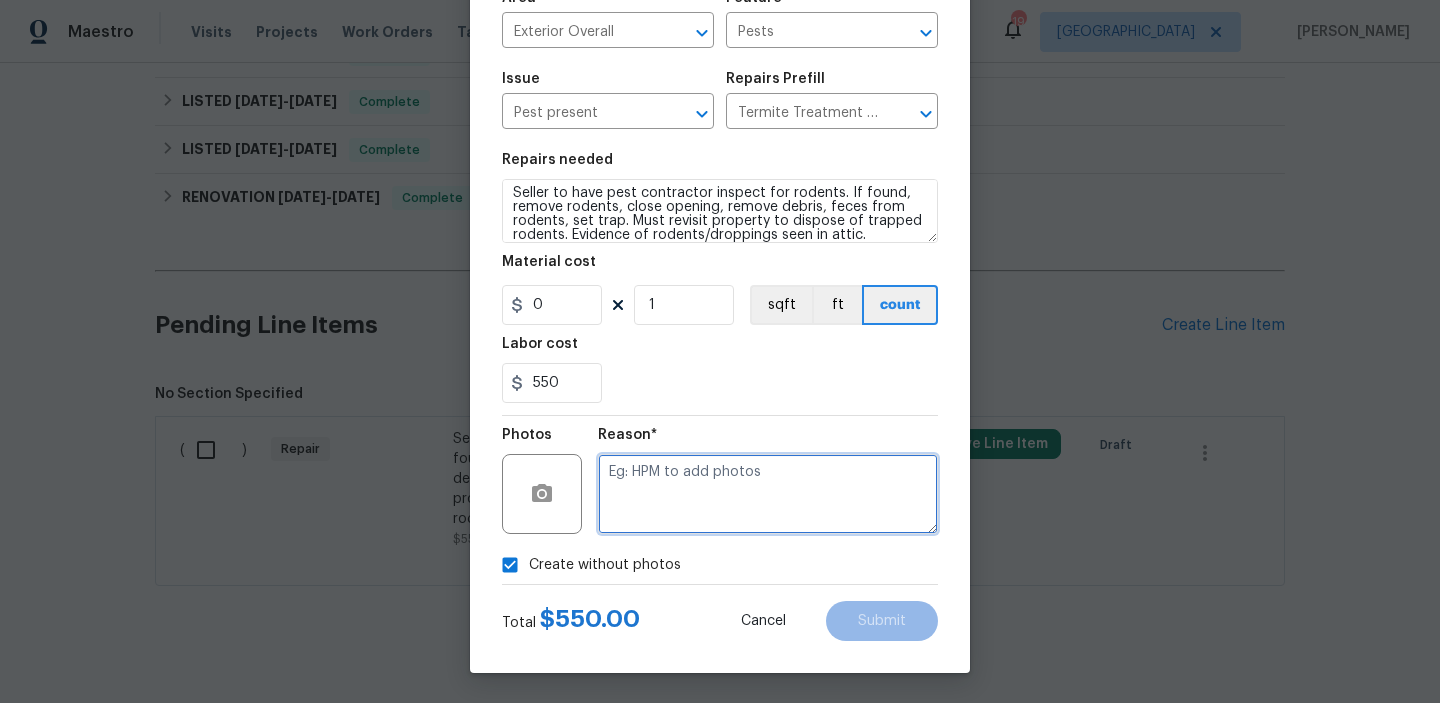 click at bounding box center [768, 494] 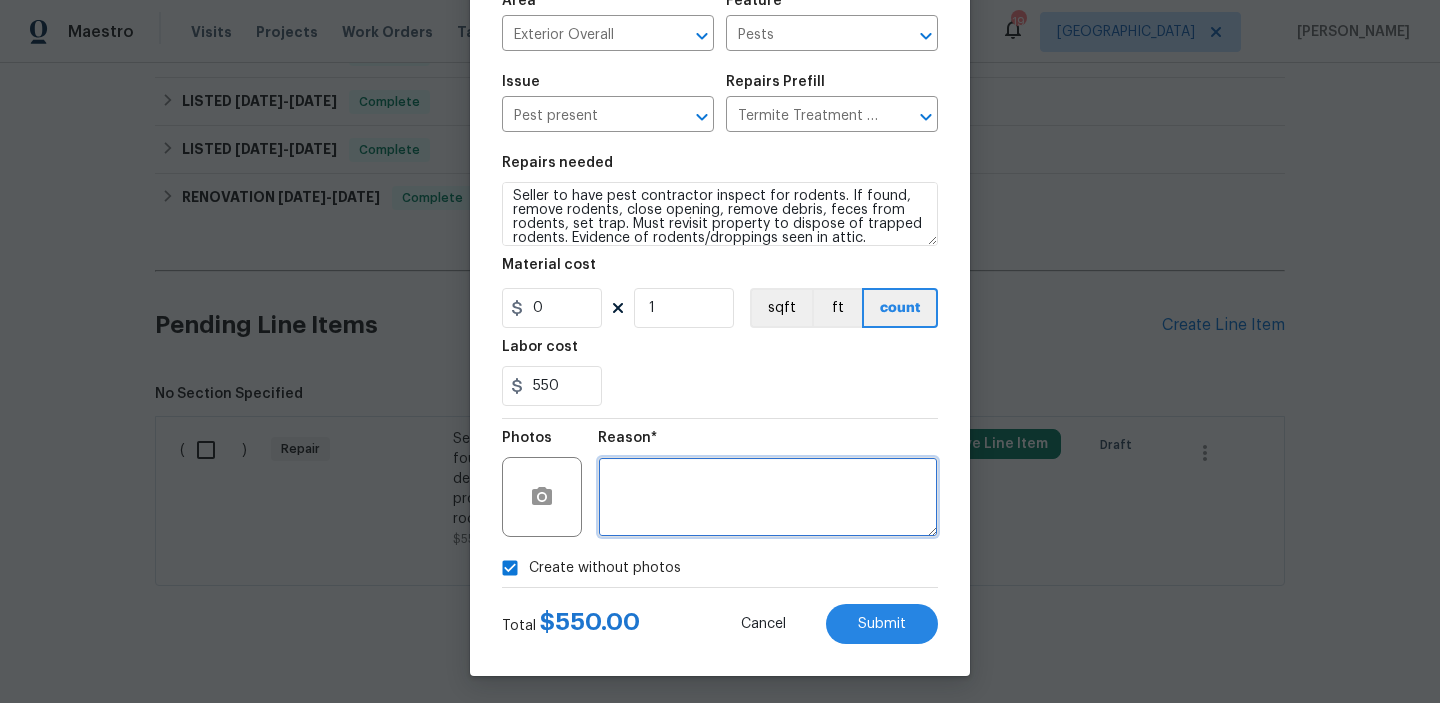 scroll, scrollTop: 159, scrollLeft: 0, axis: vertical 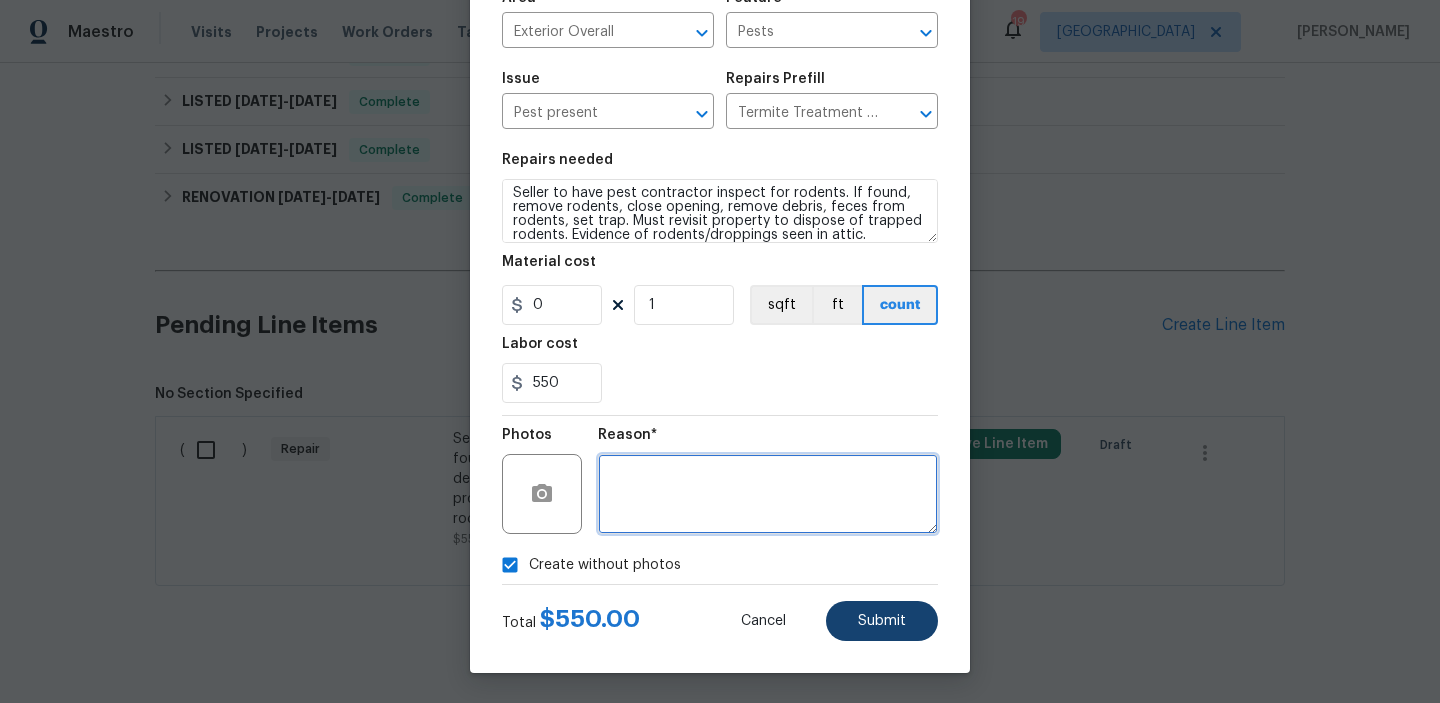 type 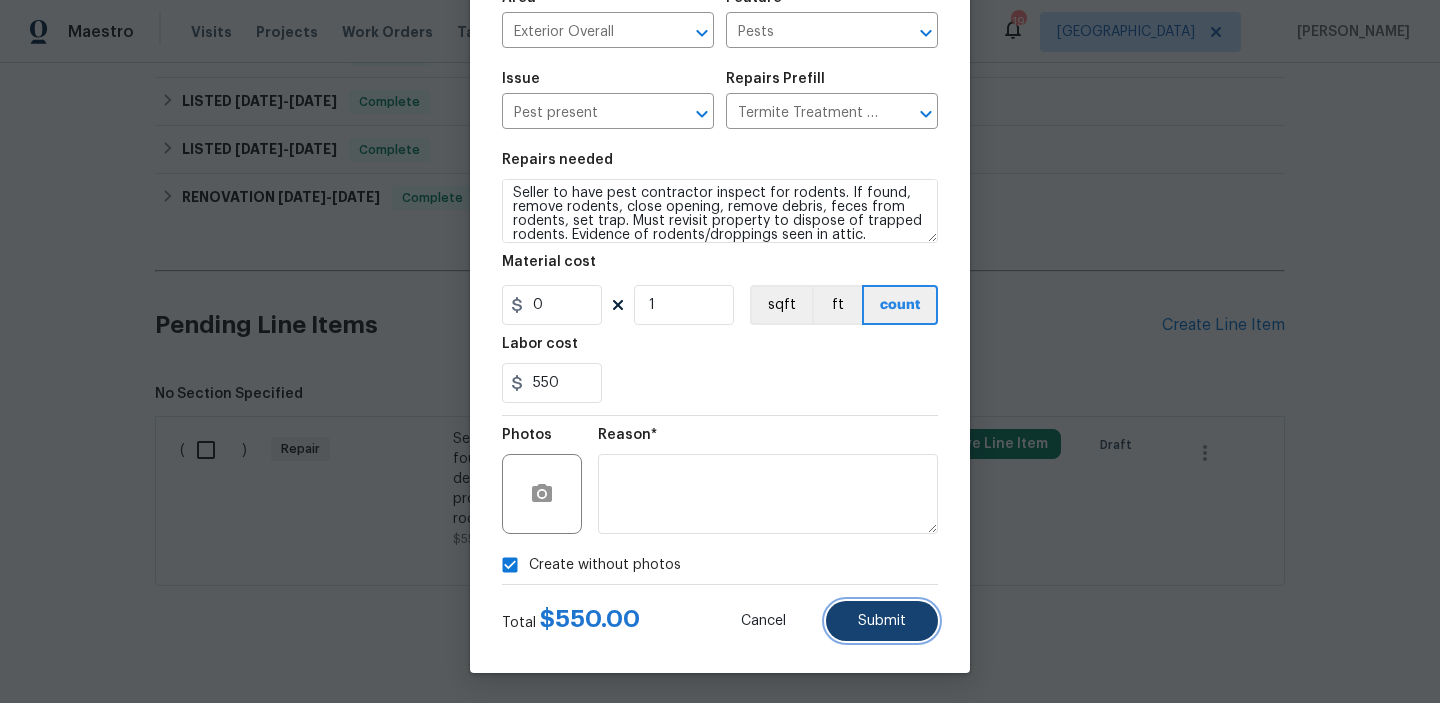 click on "Submit" at bounding box center [882, 621] 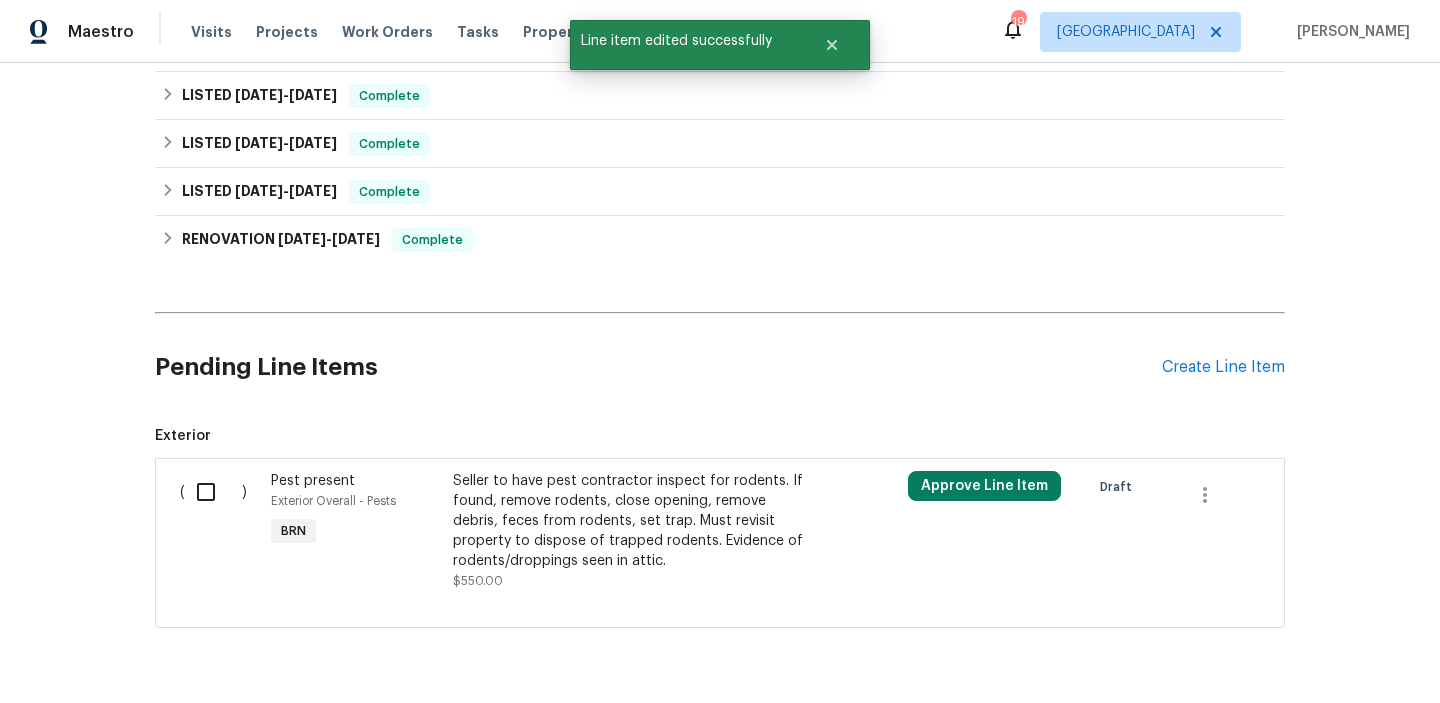 scroll, scrollTop: 767, scrollLeft: 0, axis: vertical 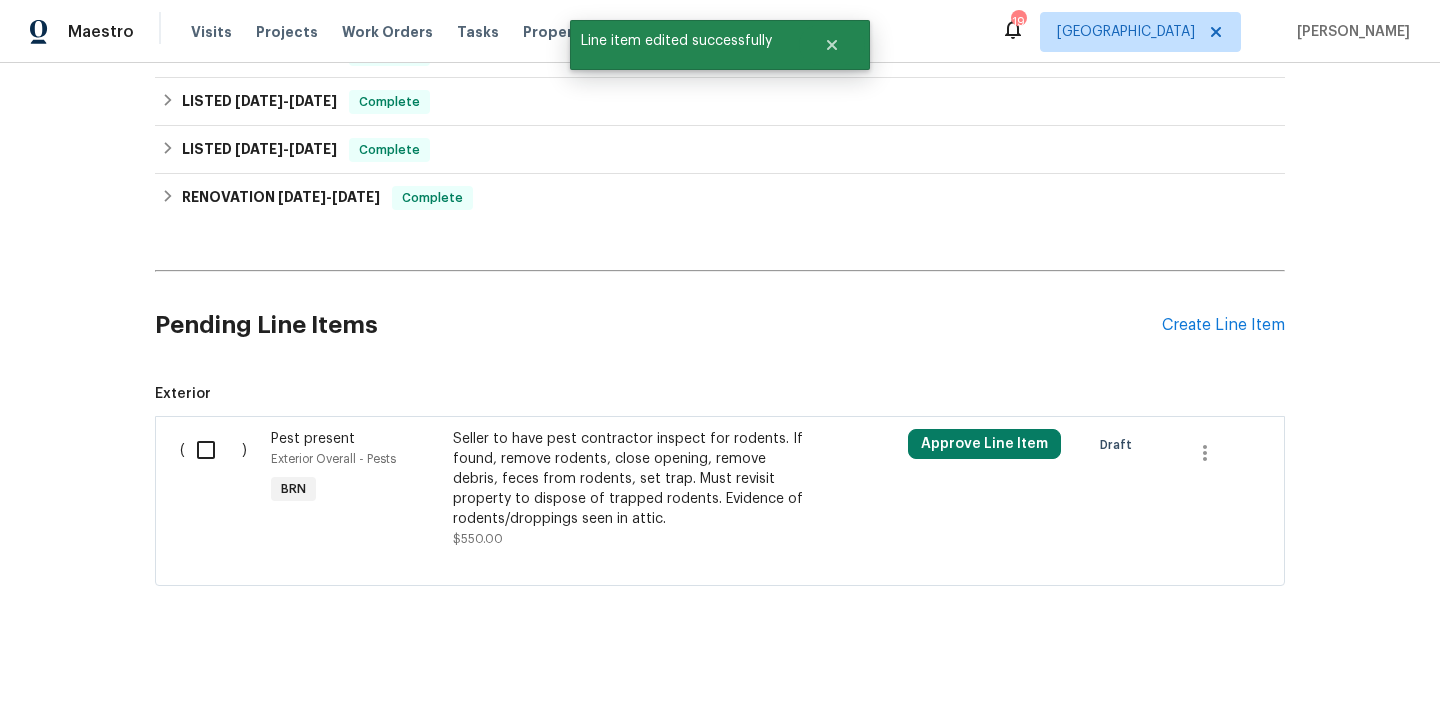 click at bounding box center (213, 450) 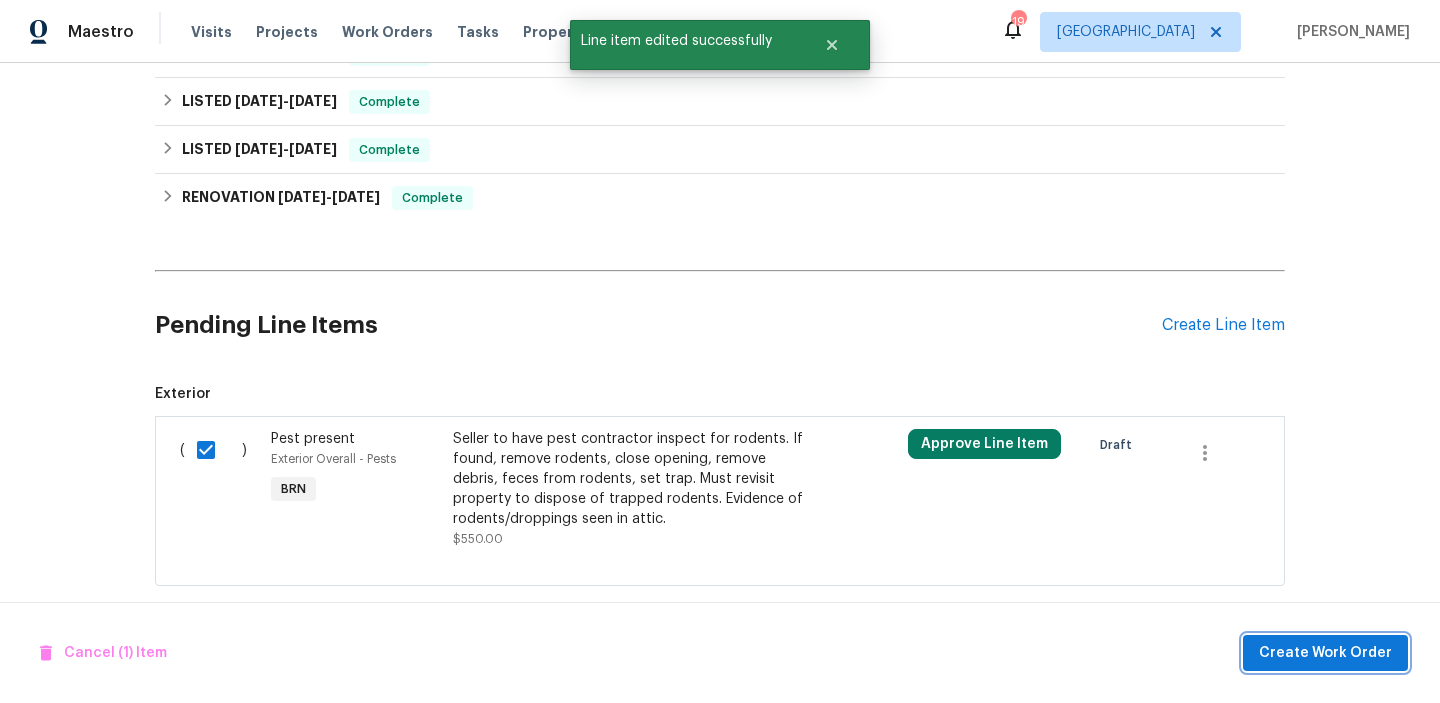 click on "Create Work Order" at bounding box center [1325, 653] 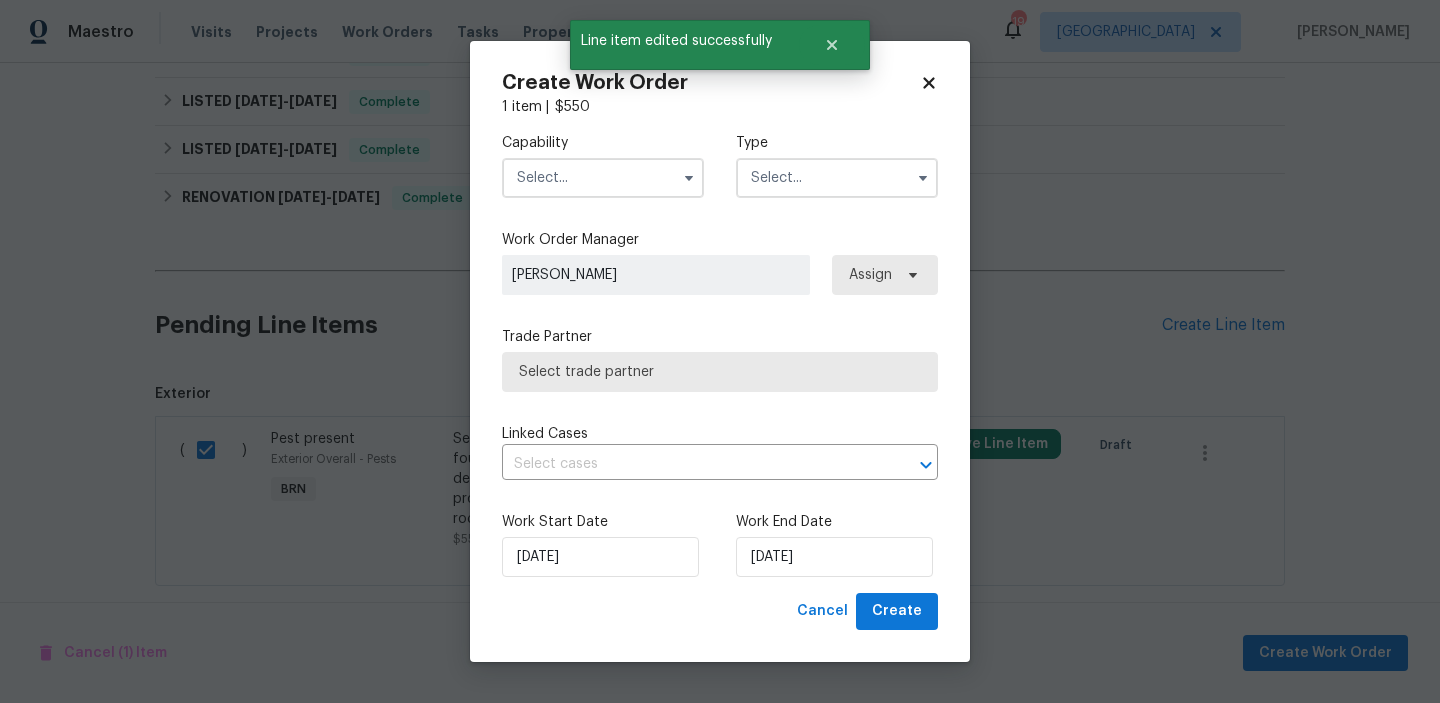 click at bounding box center (603, 178) 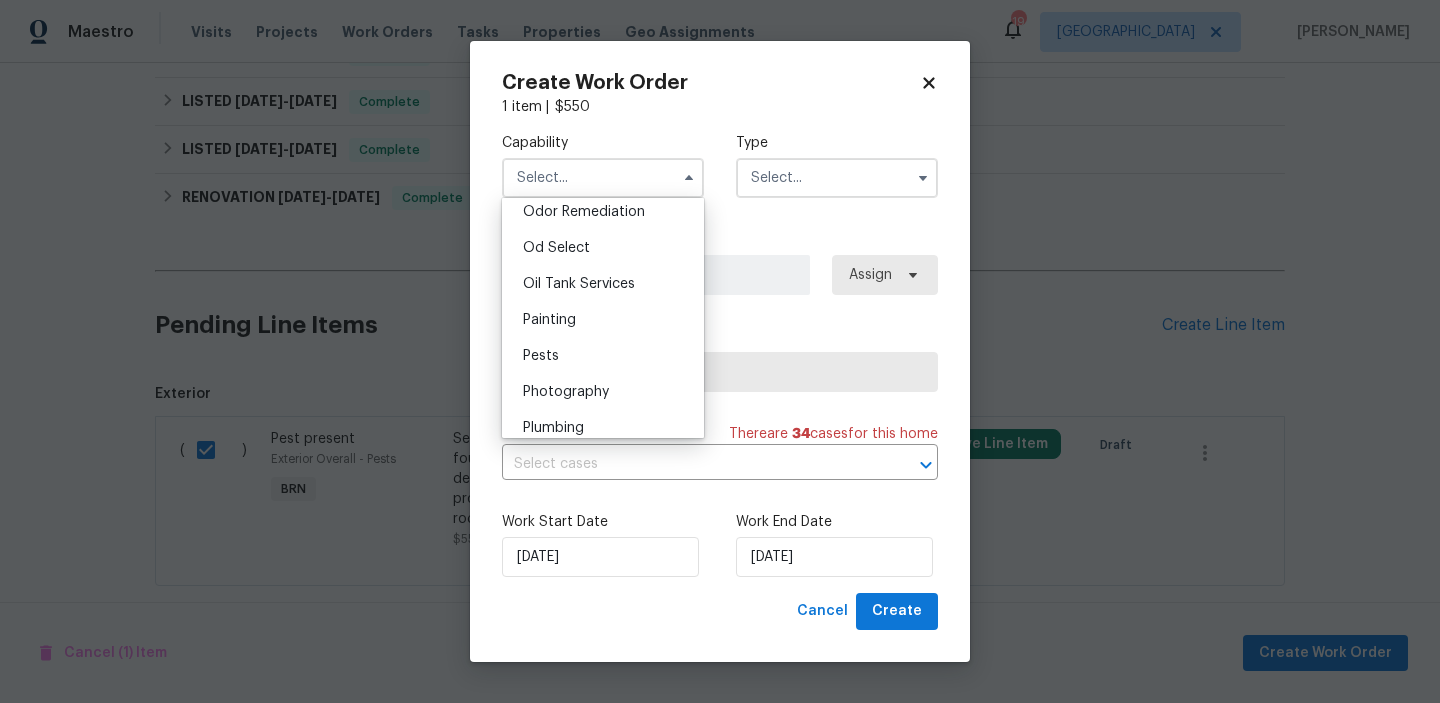 scroll, scrollTop: 1660, scrollLeft: 0, axis: vertical 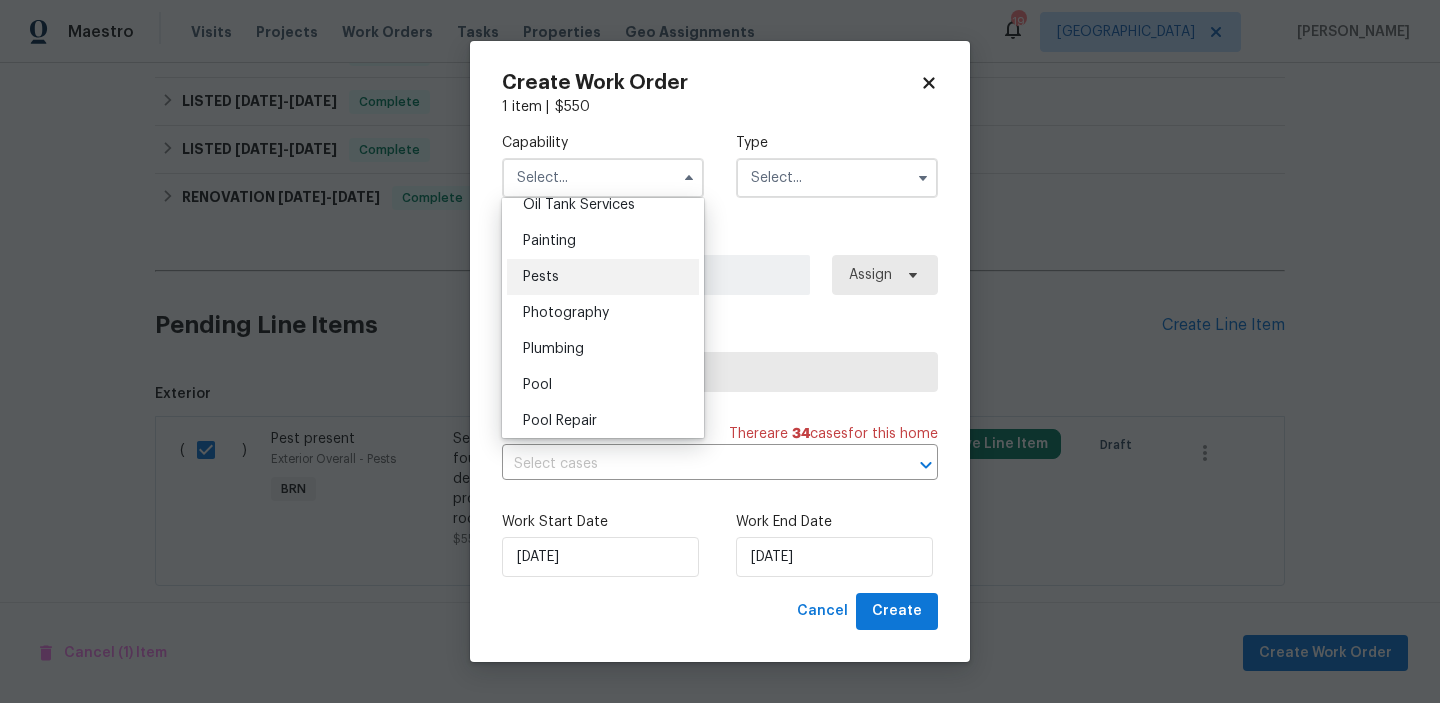click on "Pests" at bounding box center (603, 277) 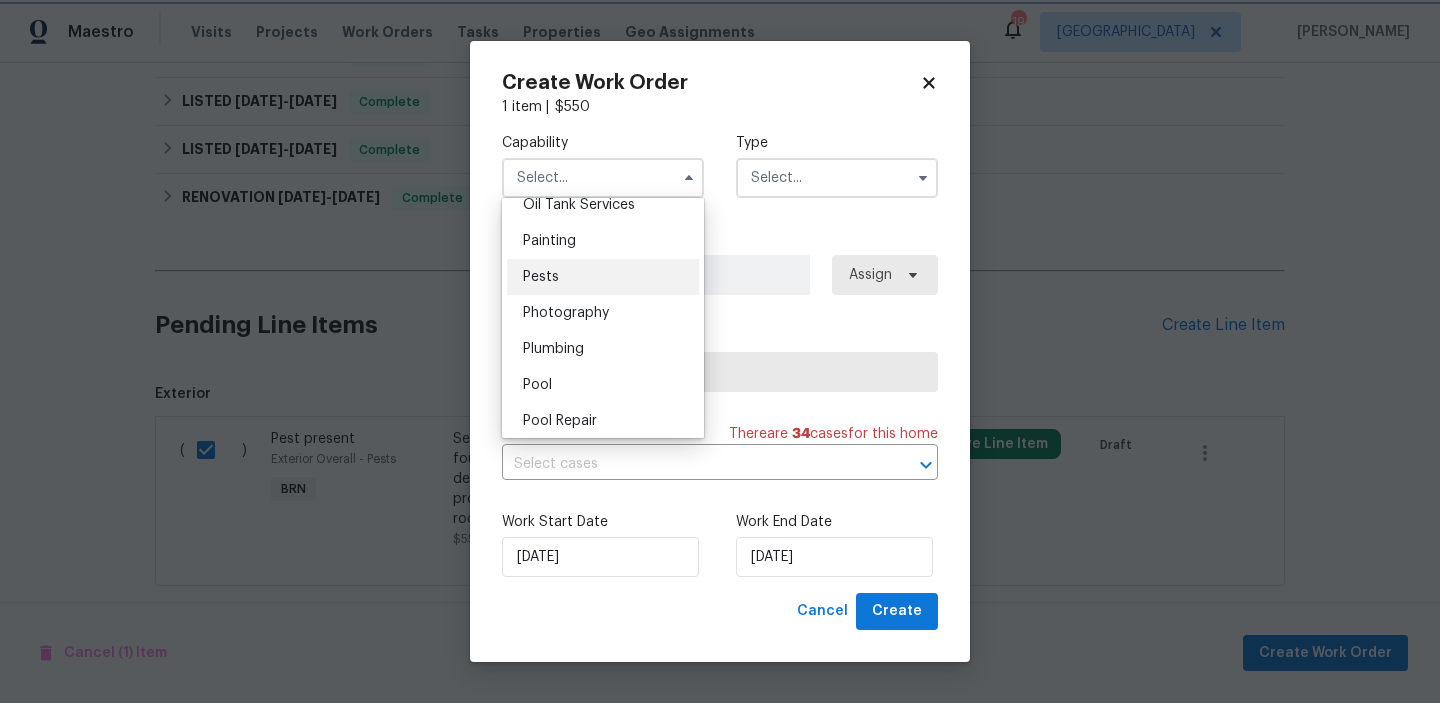 type on "Pests" 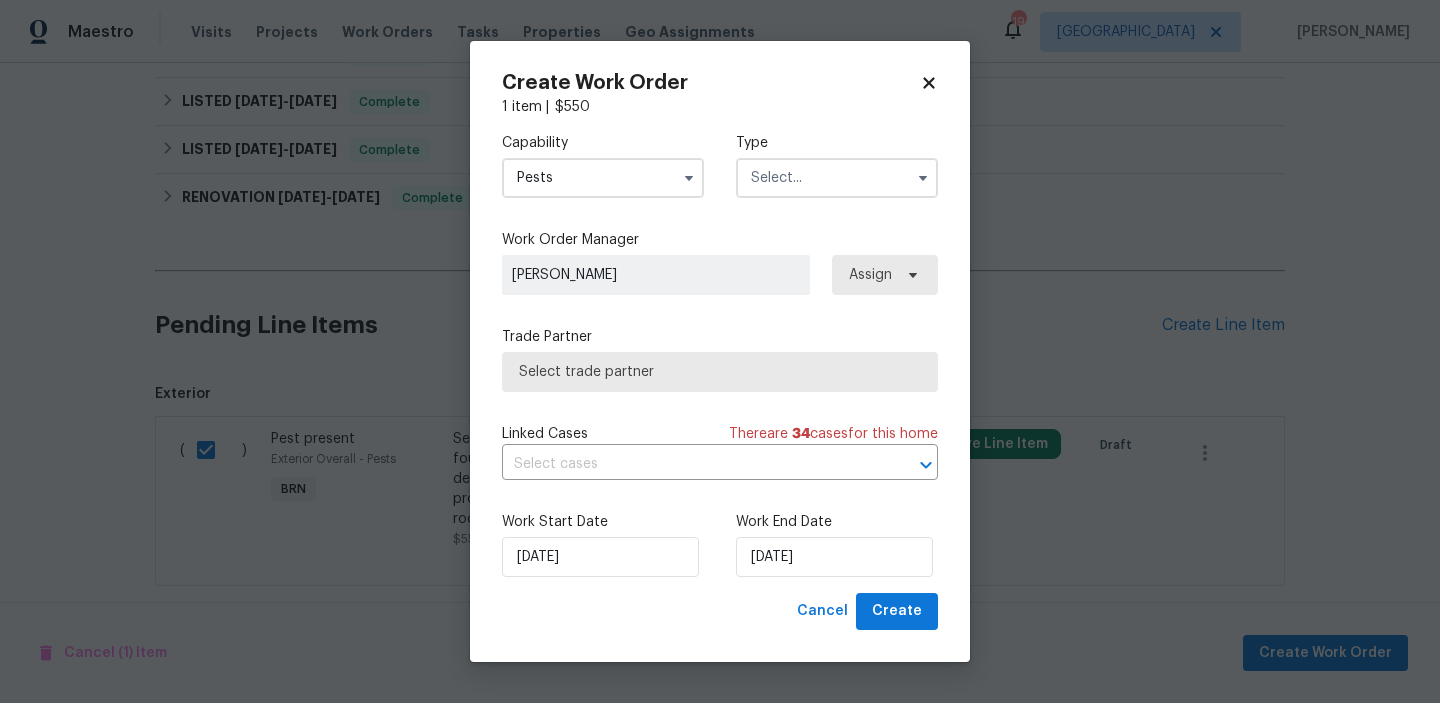 click on "Type" at bounding box center (837, 143) 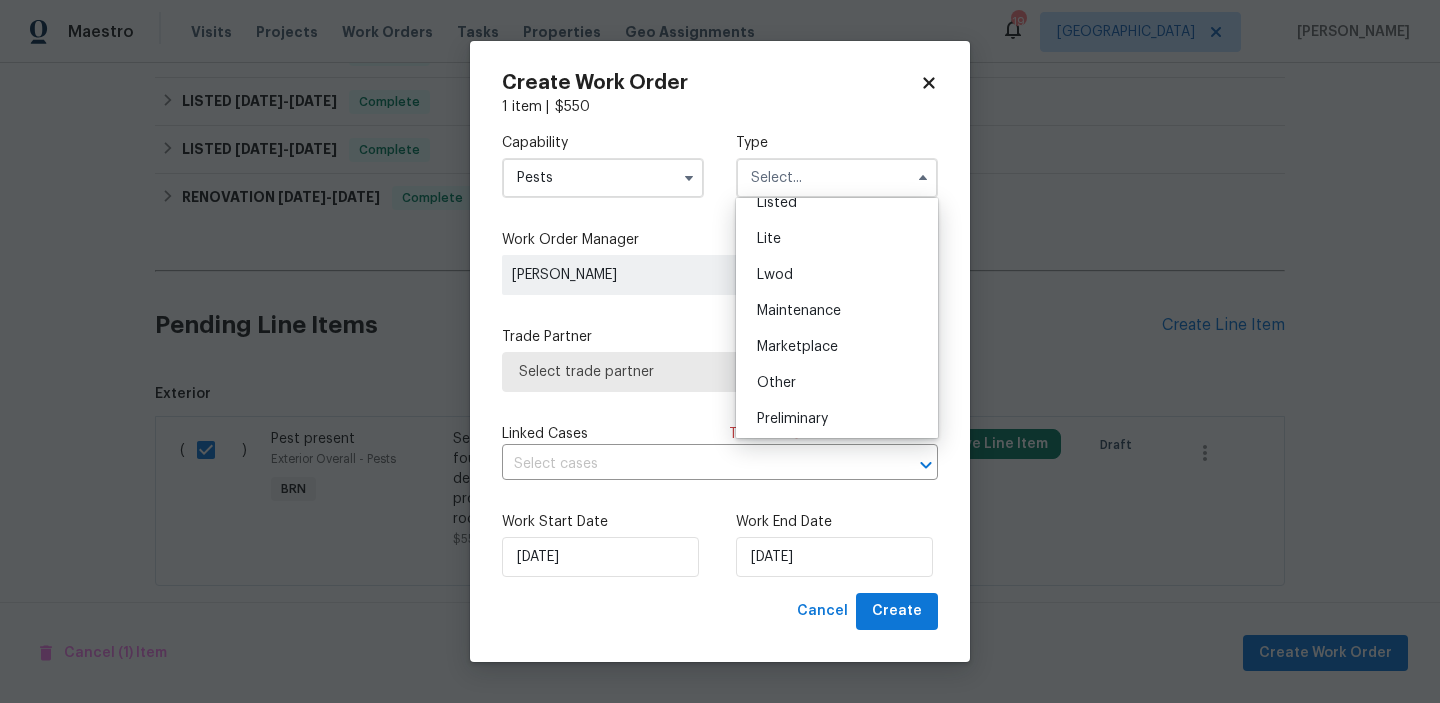 scroll, scrollTop: 454, scrollLeft: 0, axis: vertical 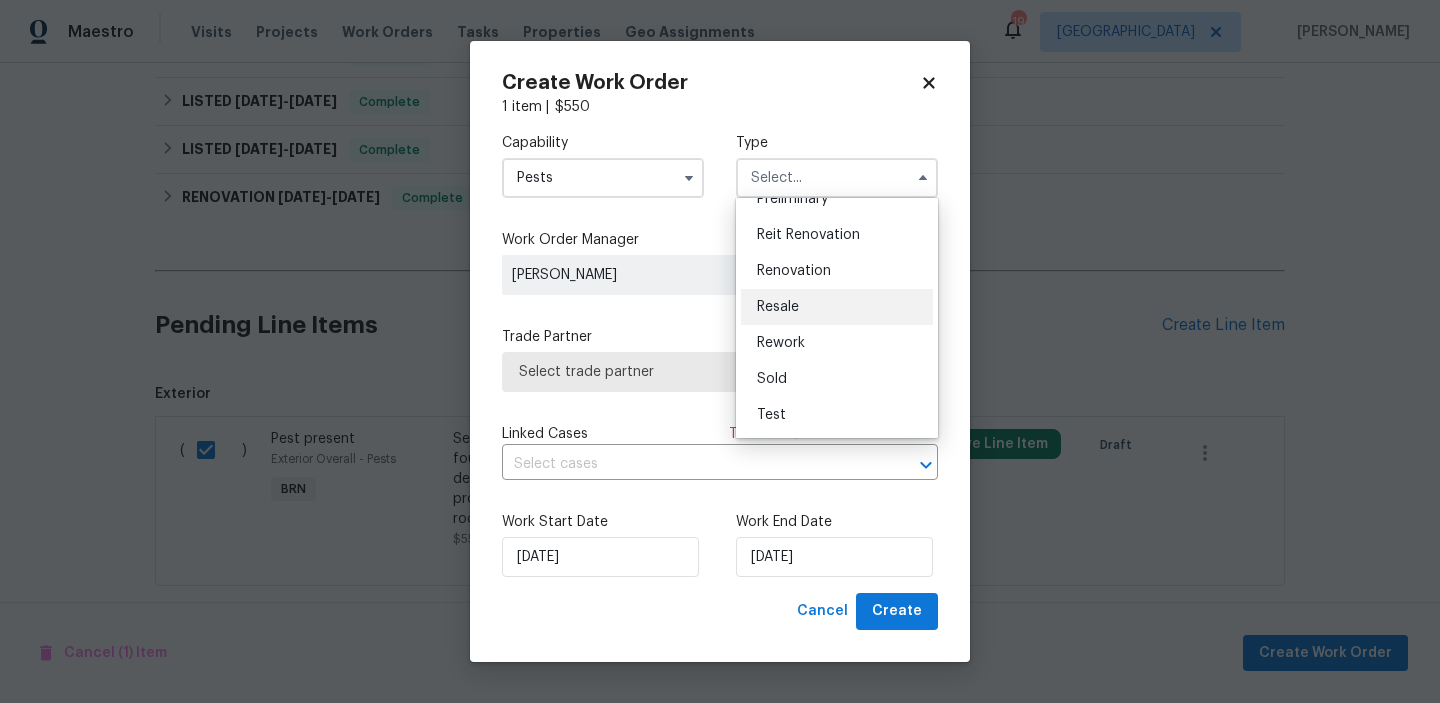 click on "Resale" at bounding box center (778, 307) 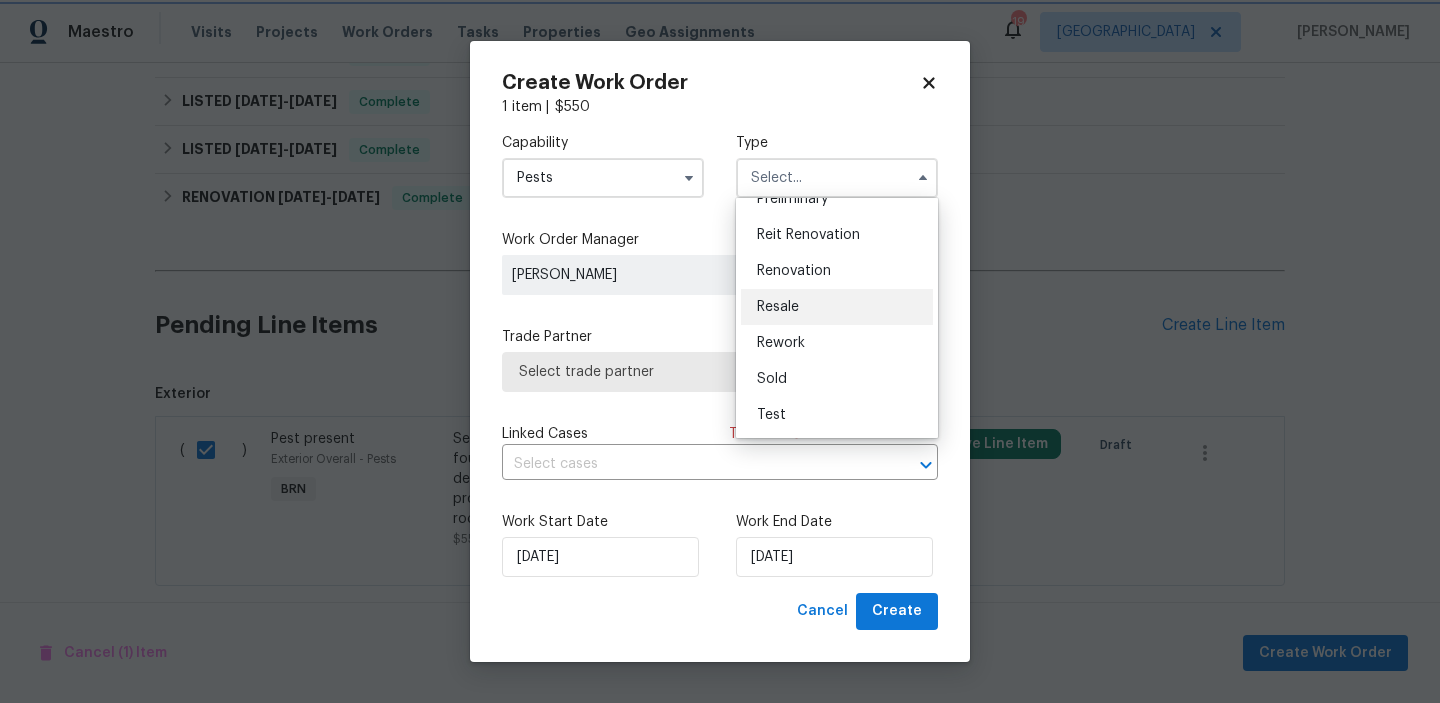 type on "Resale" 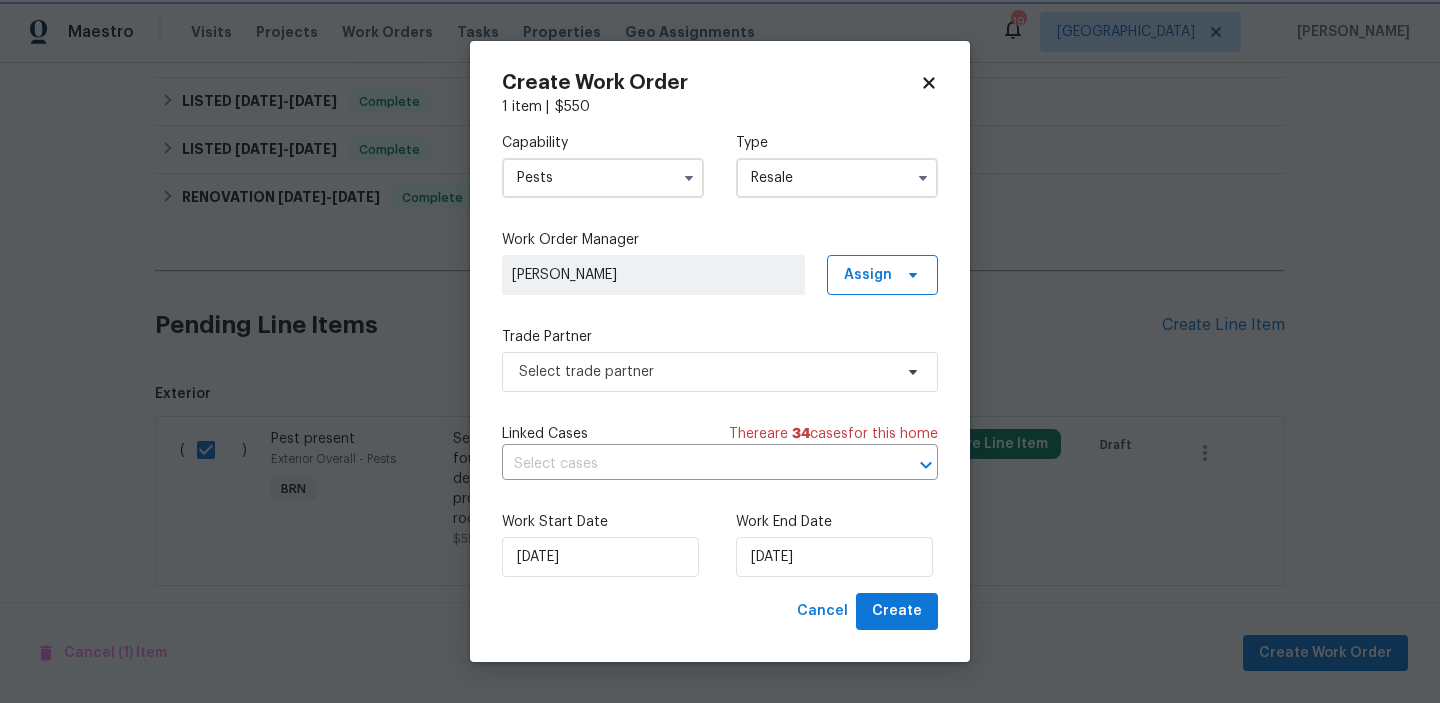 scroll, scrollTop: 0, scrollLeft: 0, axis: both 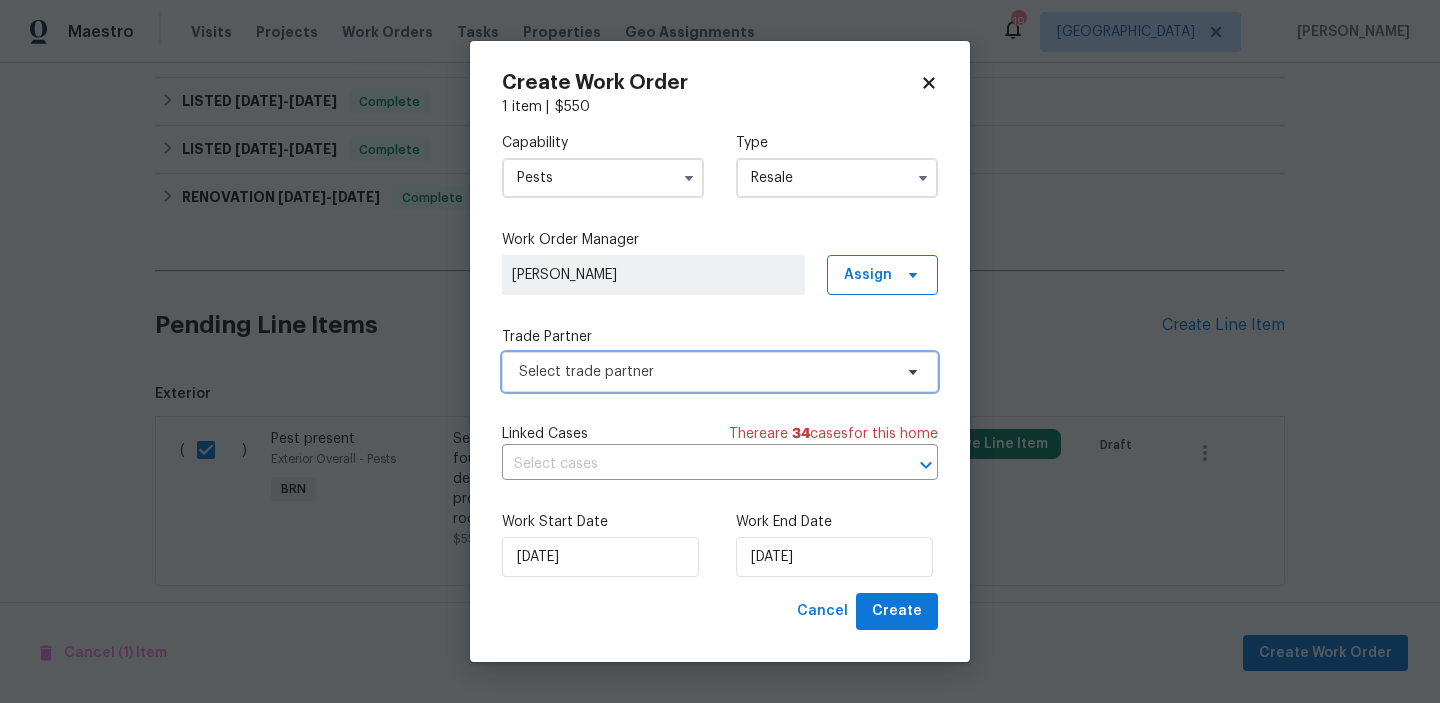 click on "Select trade partner" at bounding box center (720, 372) 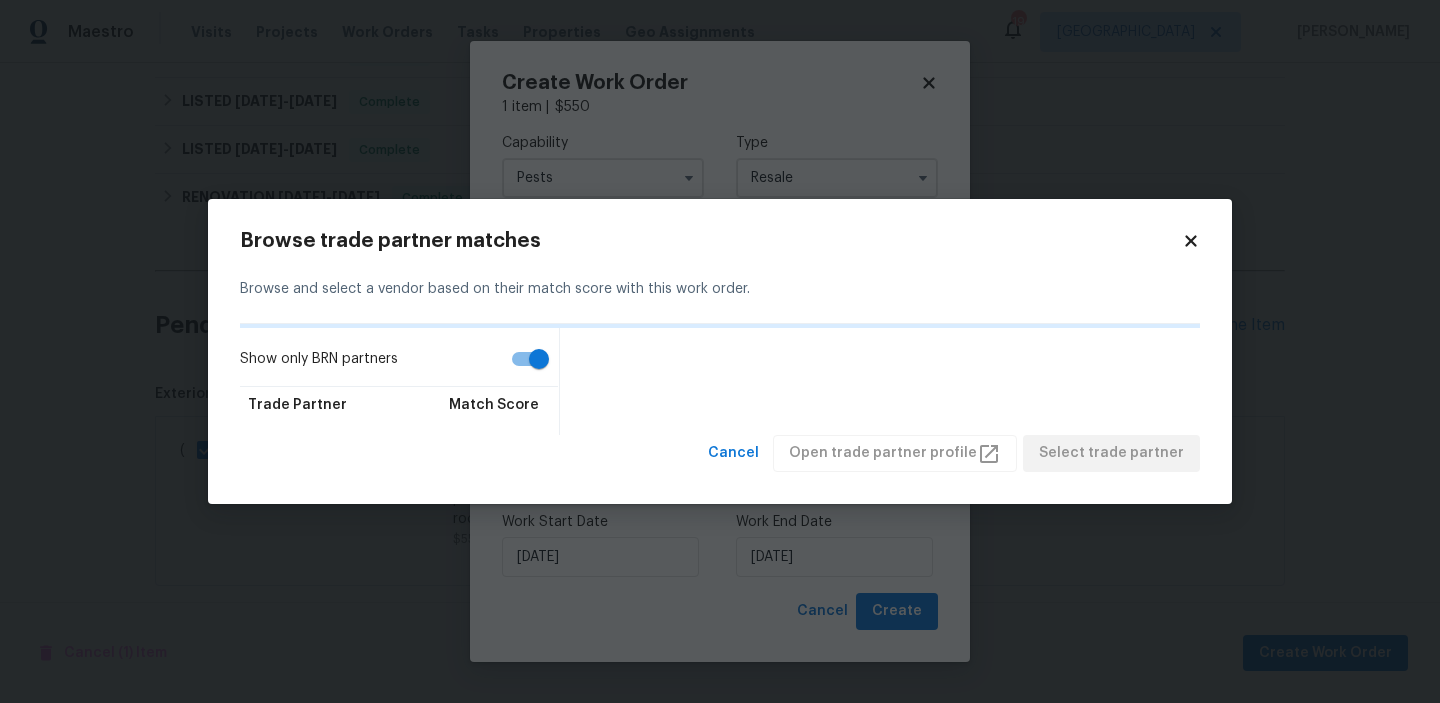 click on "Show only BRN partners" at bounding box center (539, 359) 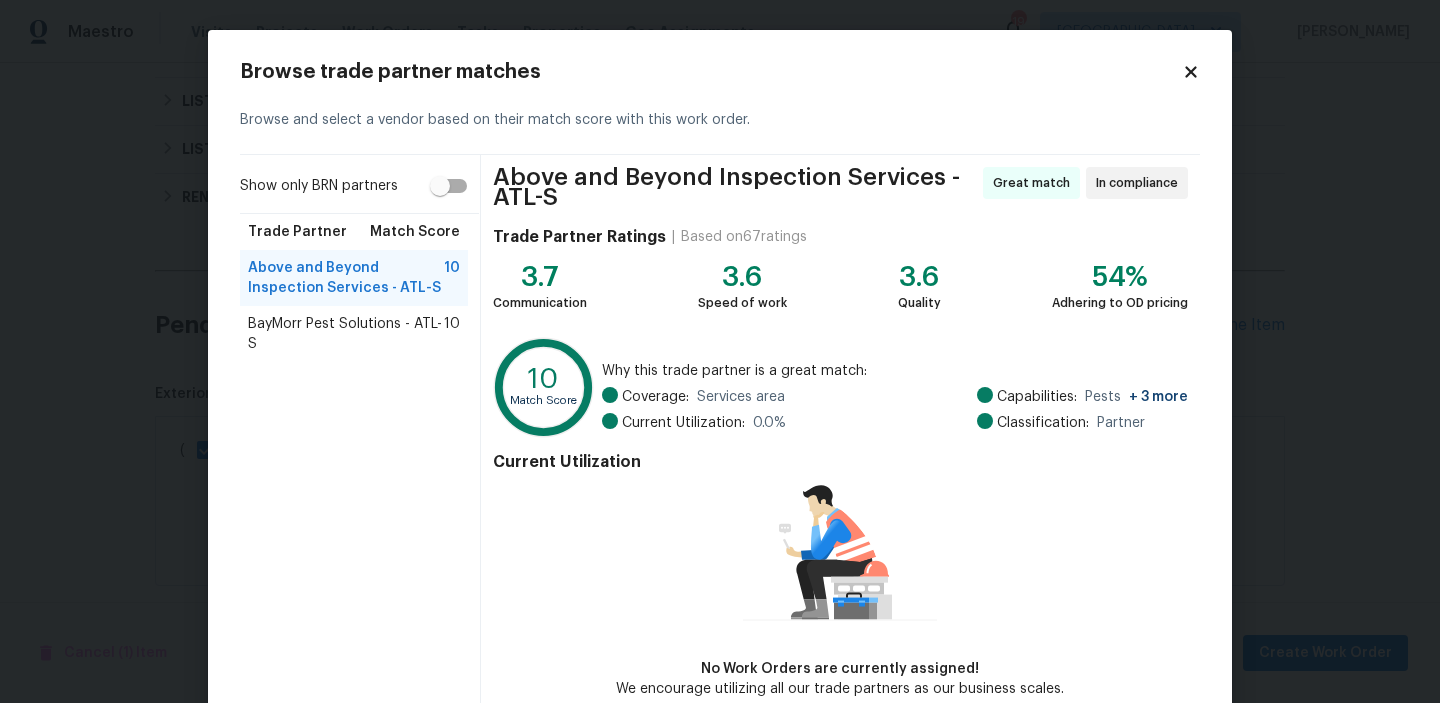 scroll, scrollTop: 105, scrollLeft: 0, axis: vertical 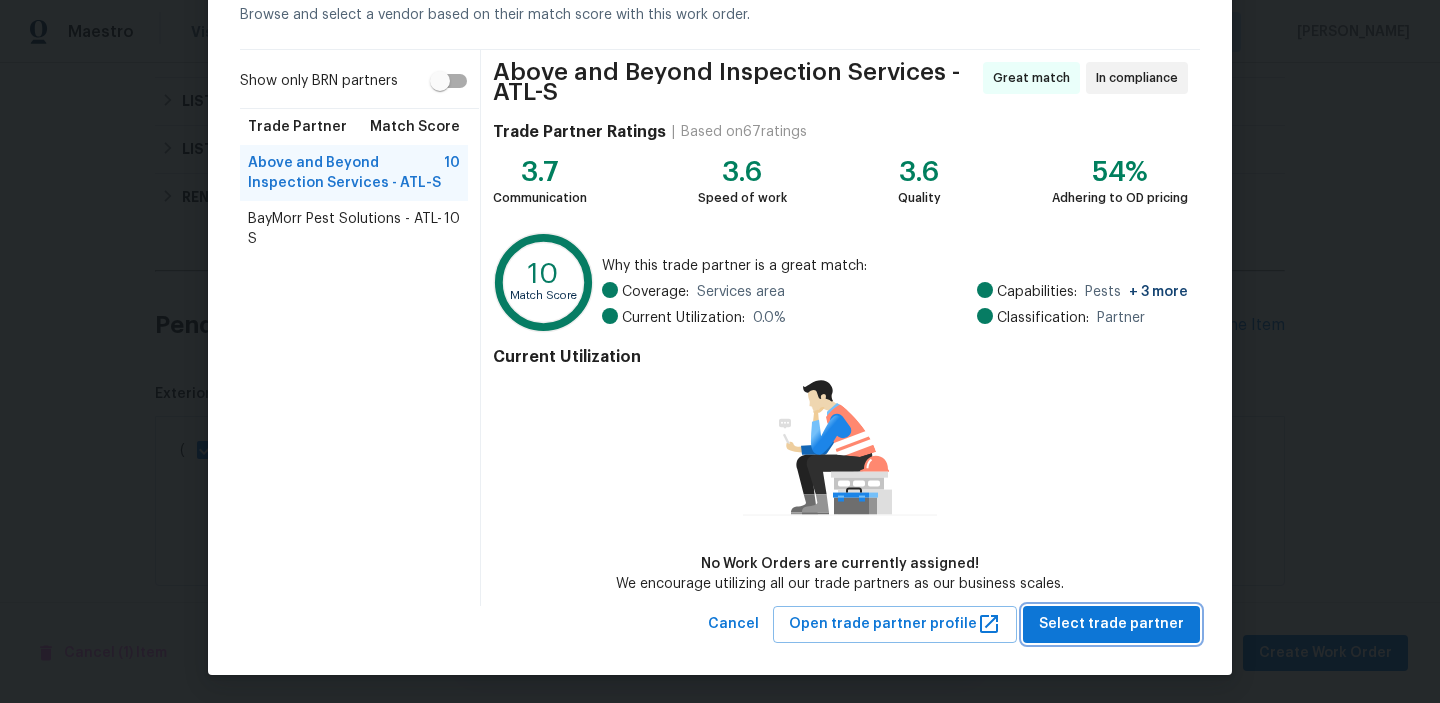 click on "Select trade partner" at bounding box center [1111, 624] 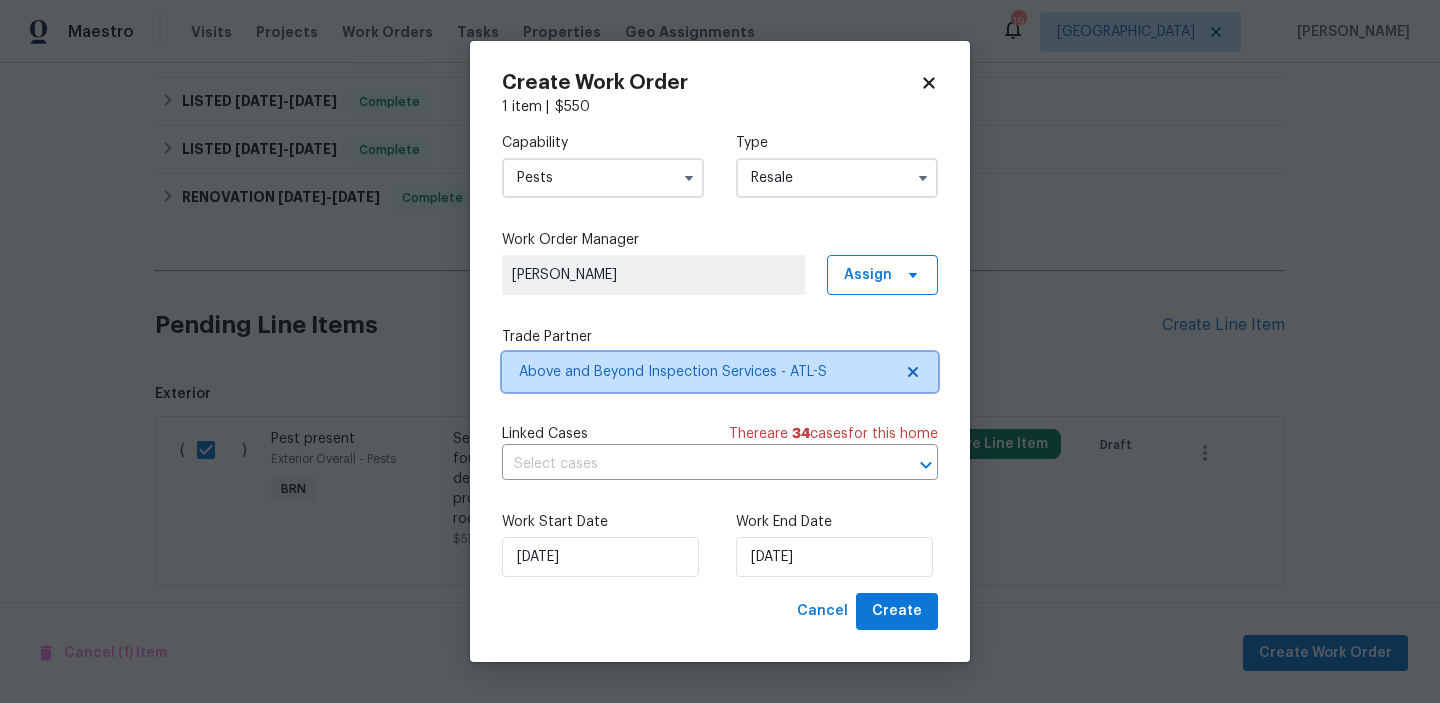 scroll, scrollTop: 0, scrollLeft: 0, axis: both 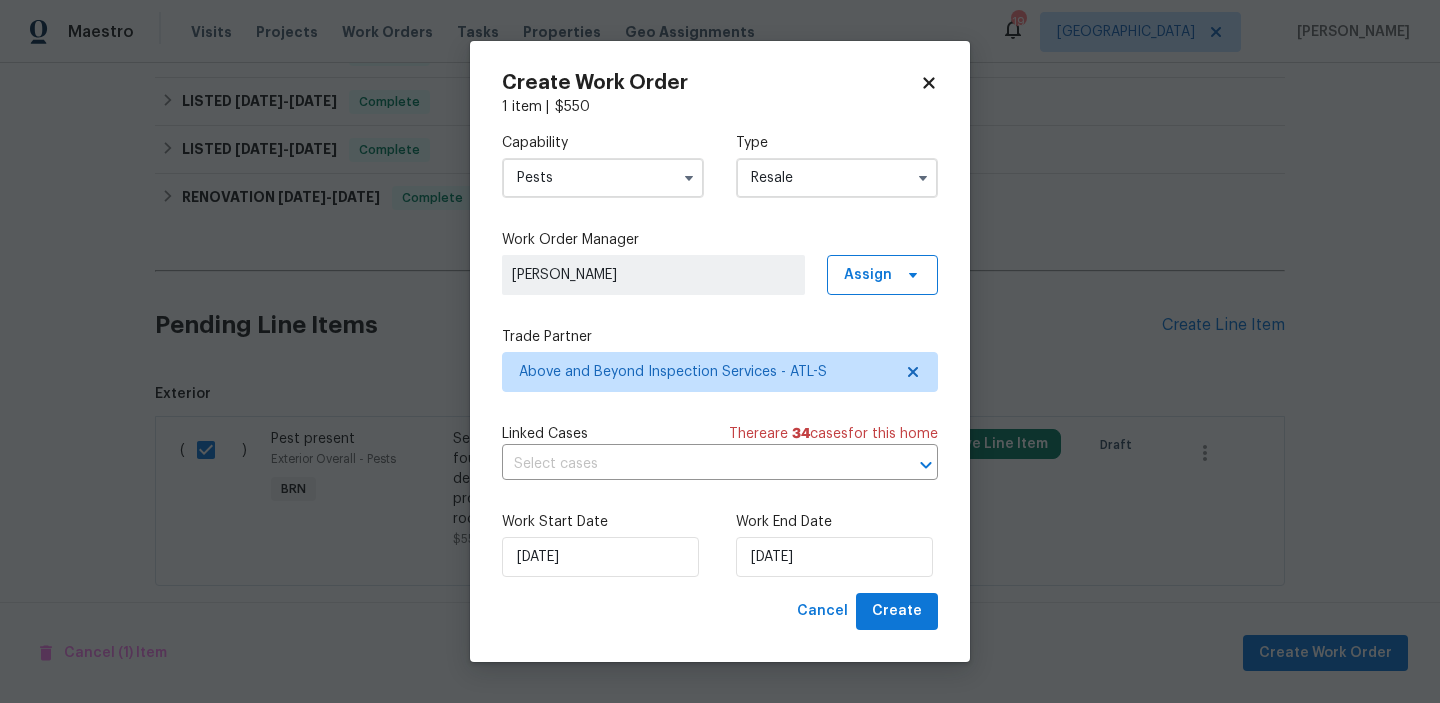 click on "Capability   Pests Type   Resale Work Order Manager   [PERSON_NAME] Assign Trade Partner   Above and Beyond Inspection Services - ATL-S Linked Cases There  are   34  case s  for this home   ​ Work Start Date   [DATE] Work End Date   [DATE]" at bounding box center (720, 355) 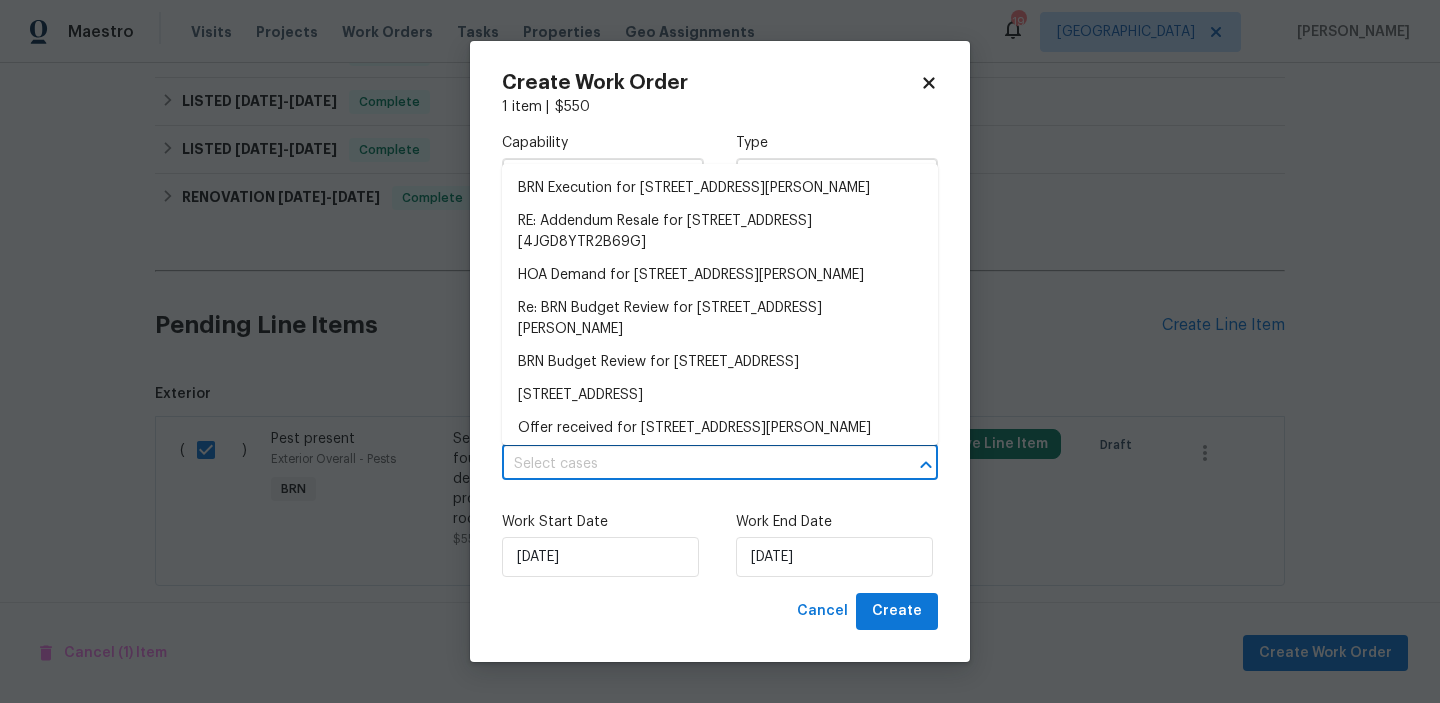 click at bounding box center [692, 464] 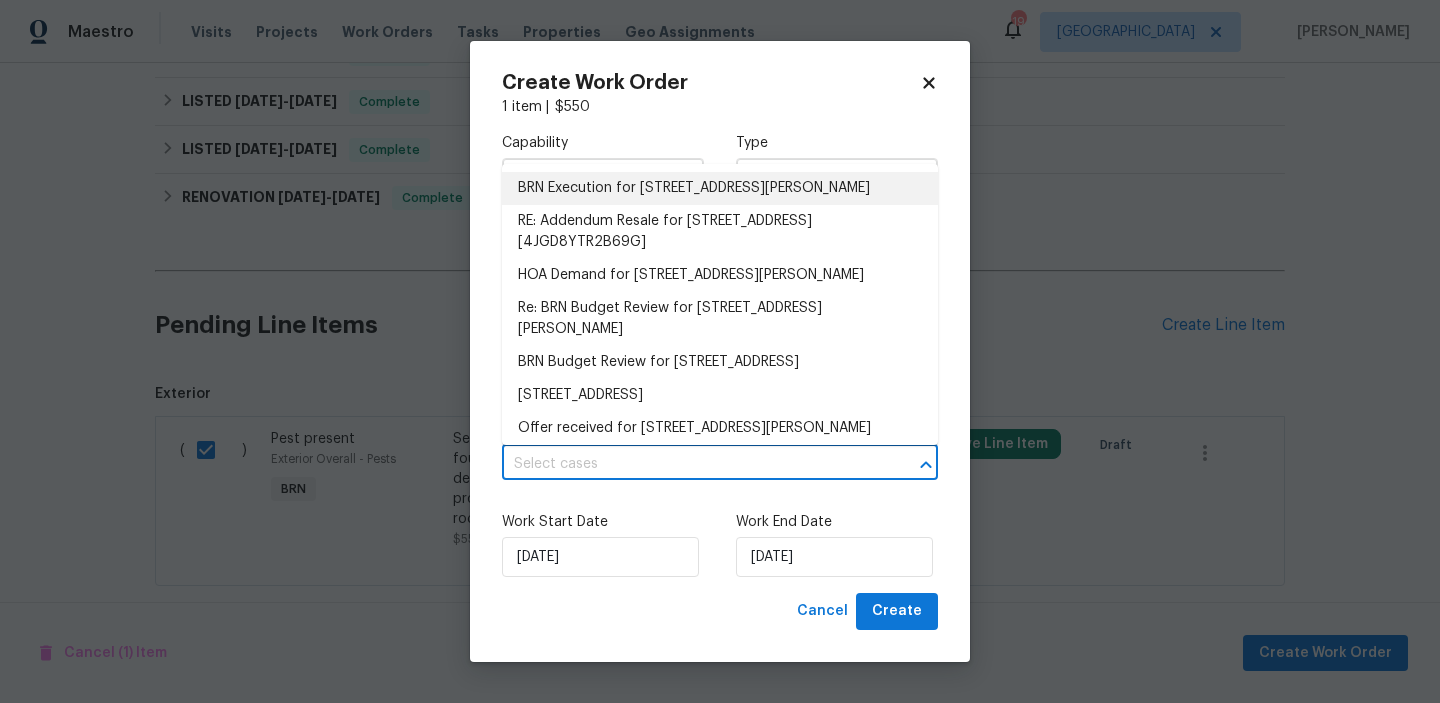 click on "BRN Execution for [STREET_ADDRESS][PERSON_NAME]" at bounding box center [720, 188] 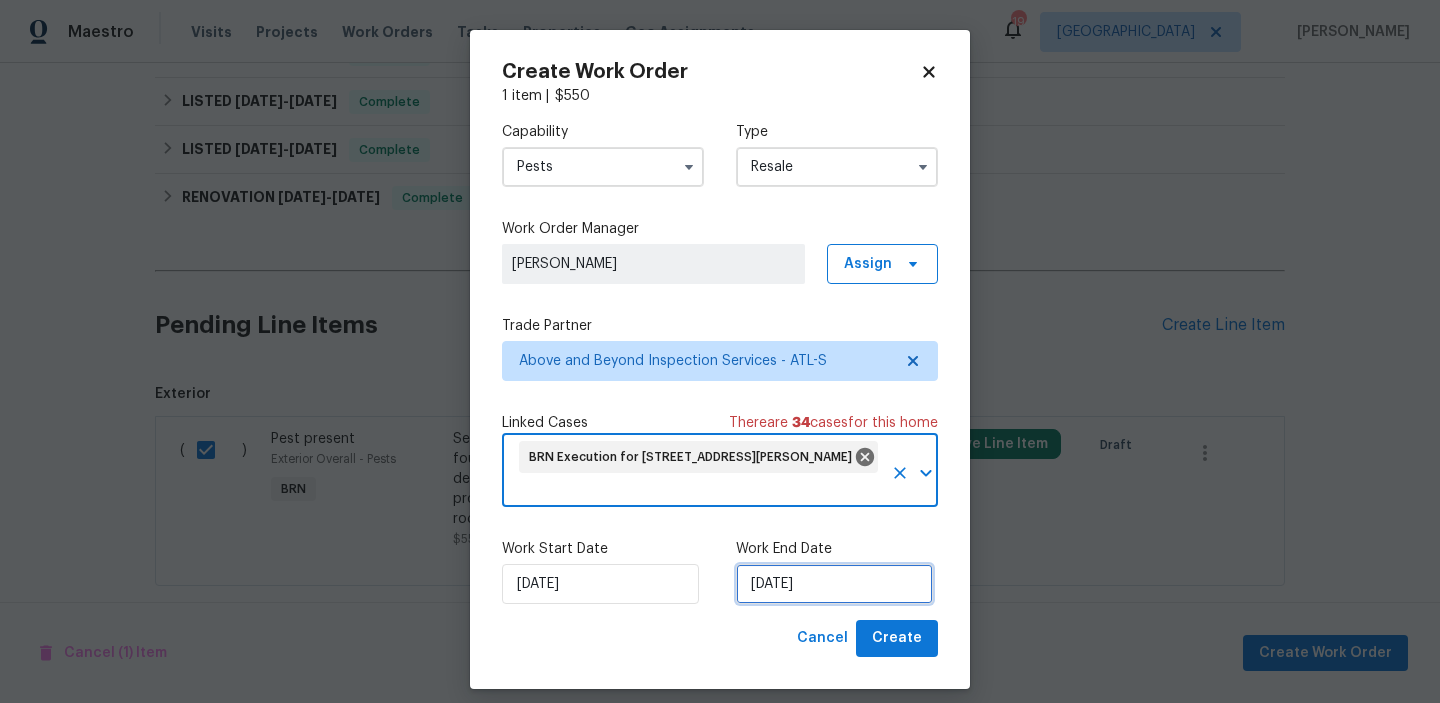 click on "[DATE]" at bounding box center (834, 584) 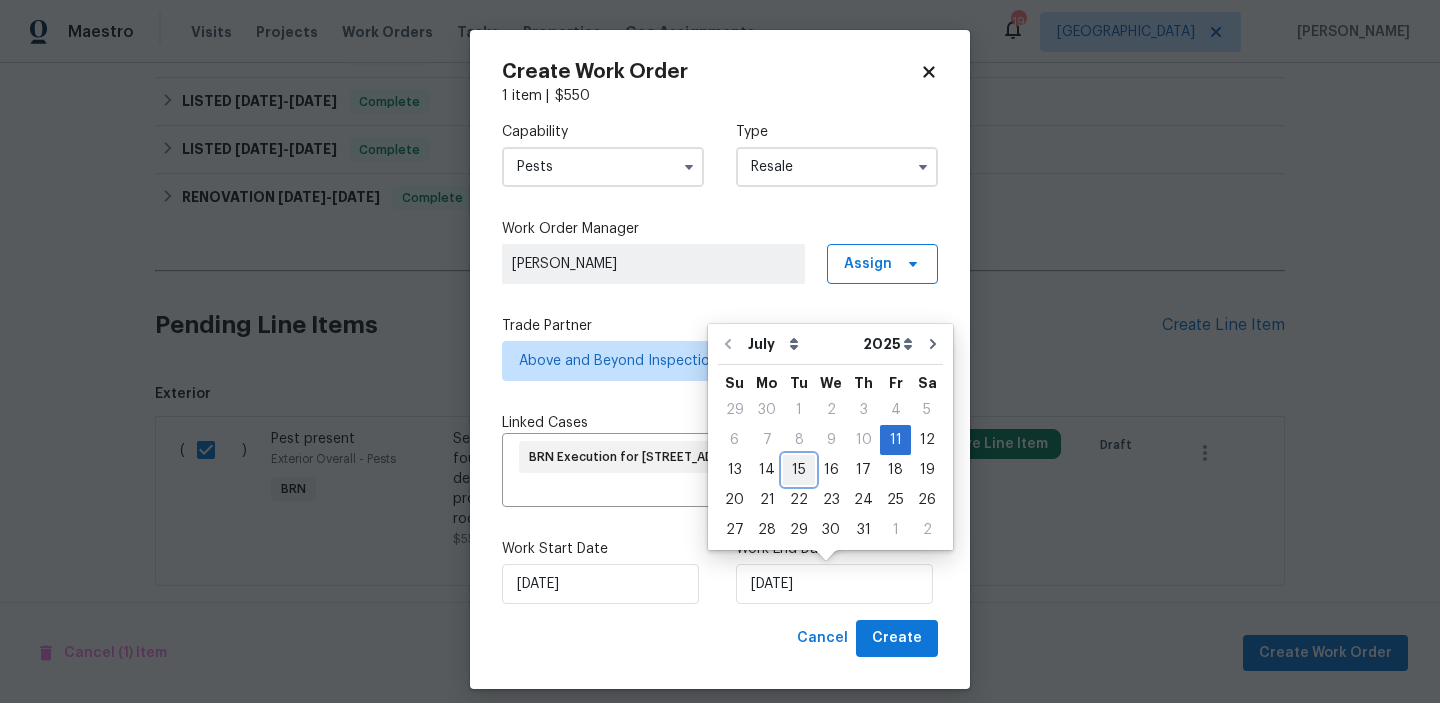 click on "15" at bounding box center (799, 470) 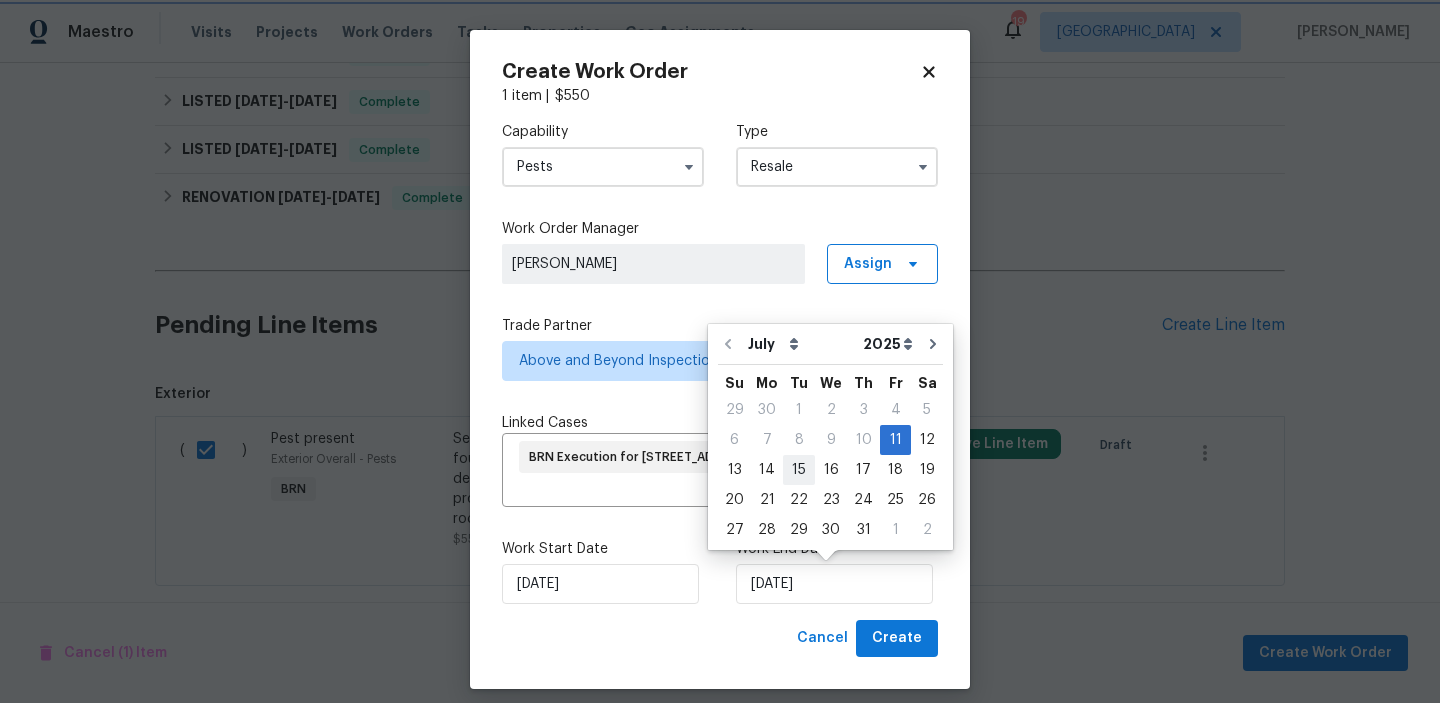 type on "[DATE]" 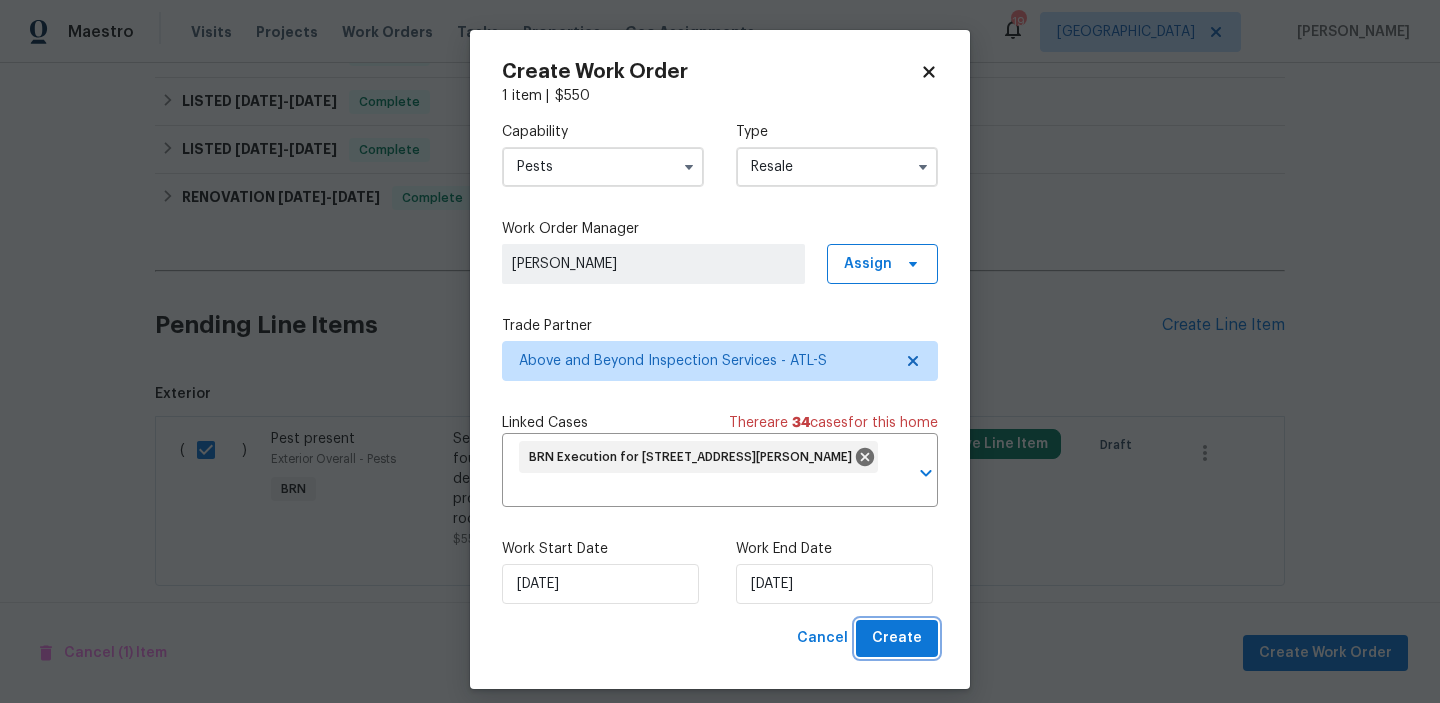 click on "Create" at bounding box center (897, 638) 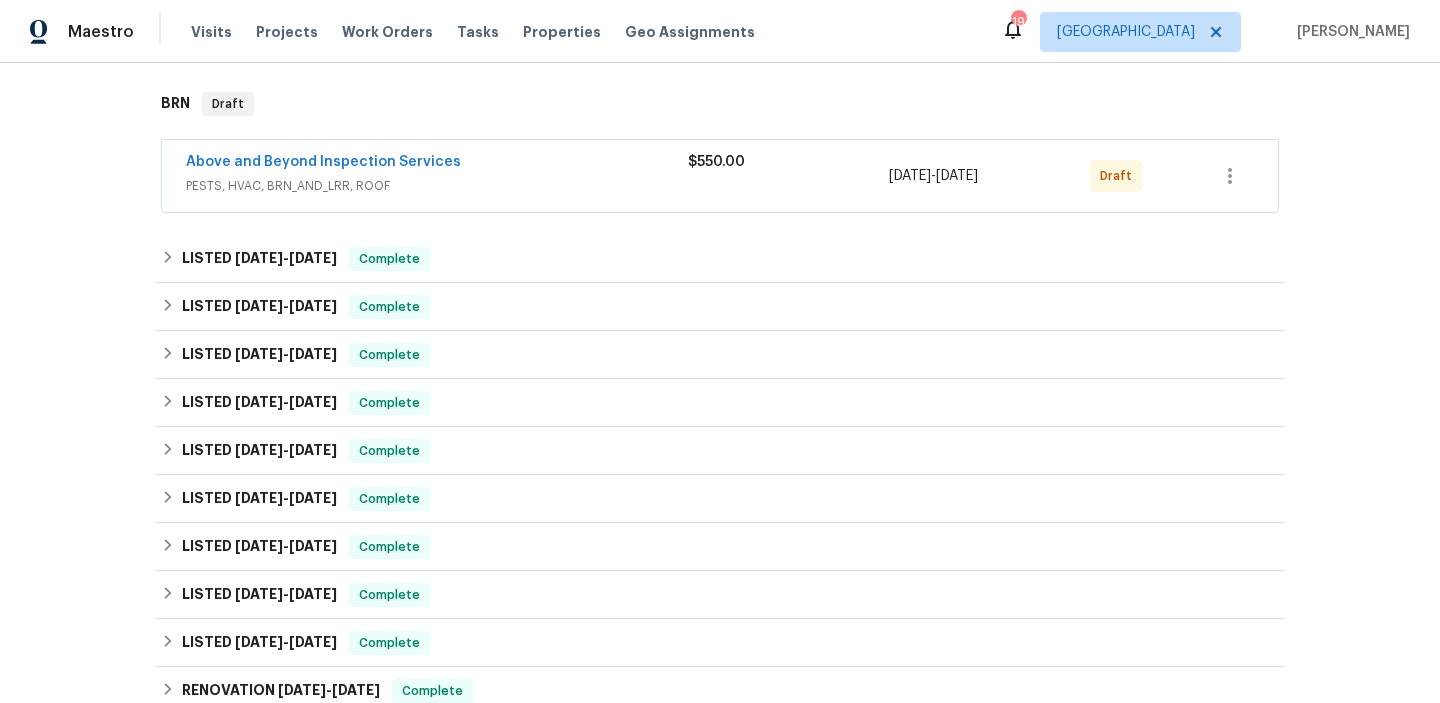 scroll, scrollTop: 314, scrollLeft: 0, axis: vertical 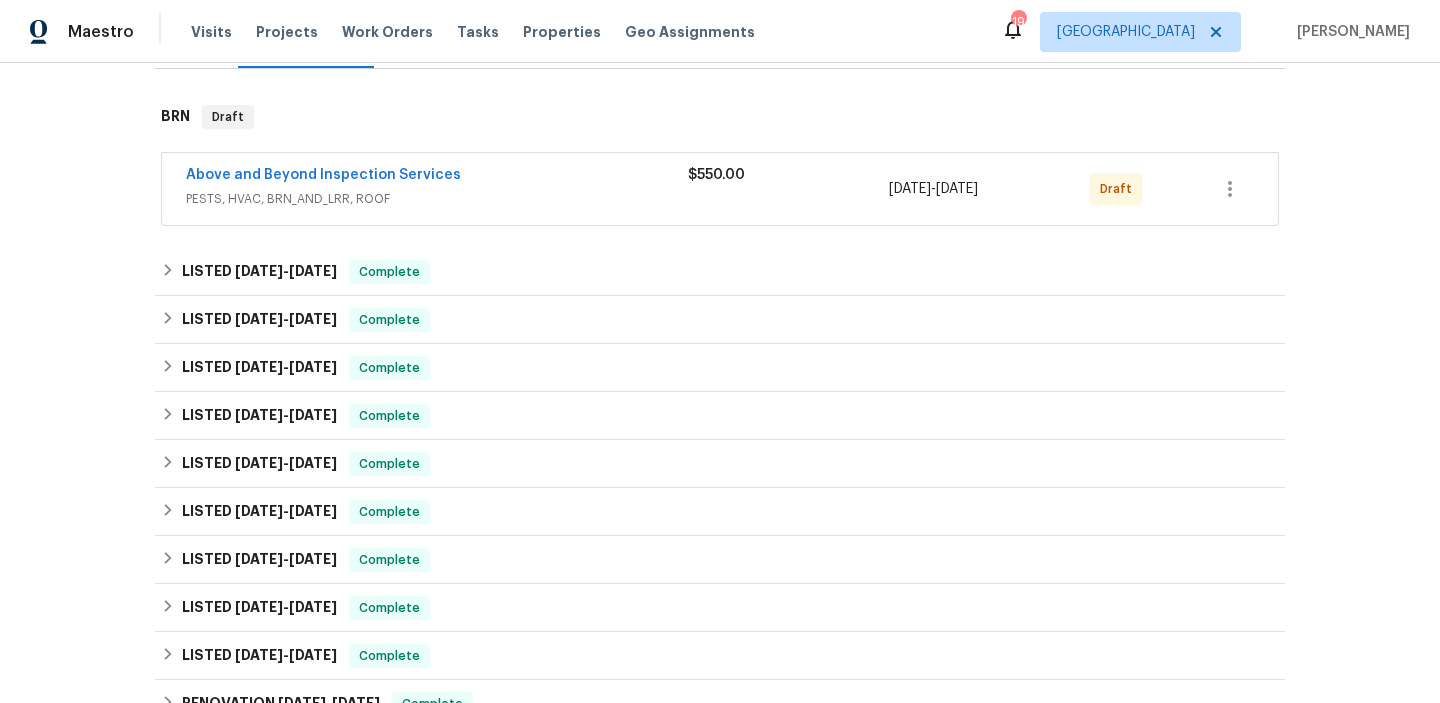 click on "Above and Beyond Inspection Services" at bounding box center (323, 175) 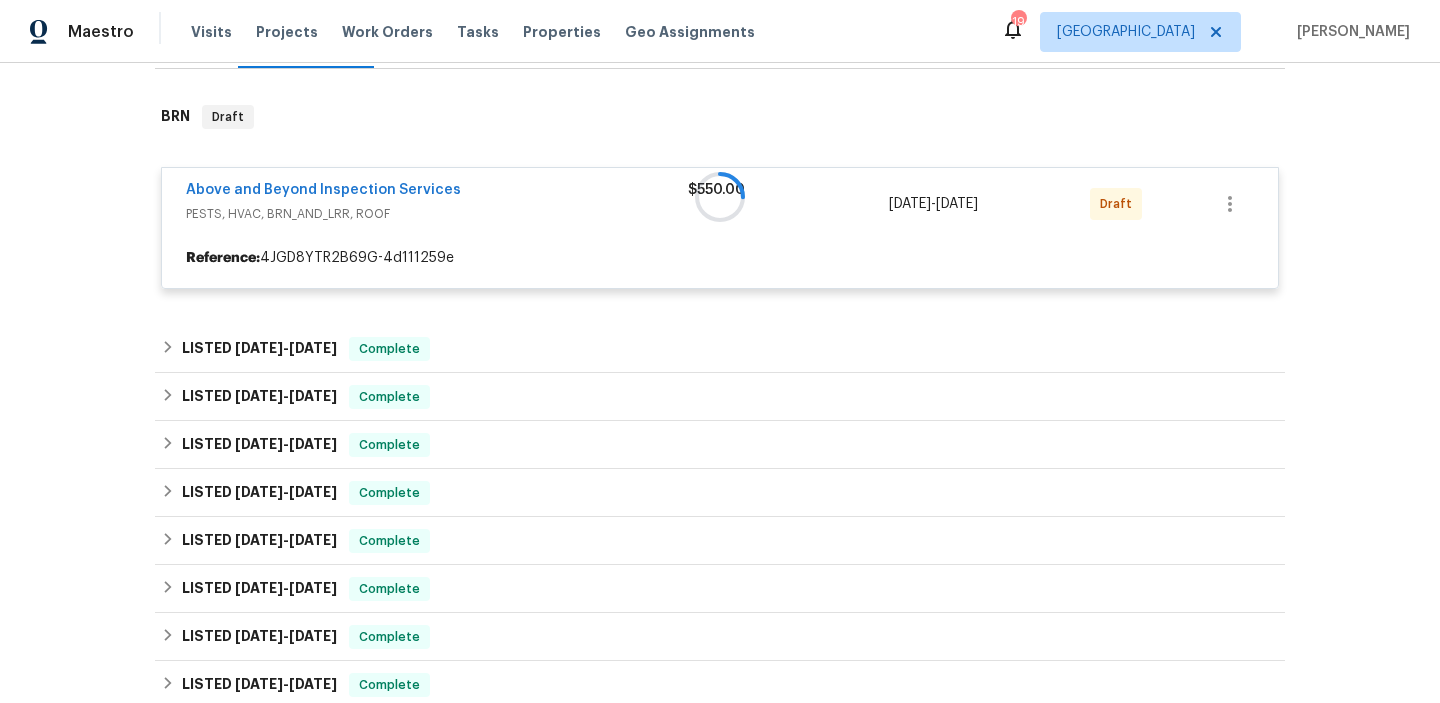 click at bounding box center (720, 197) 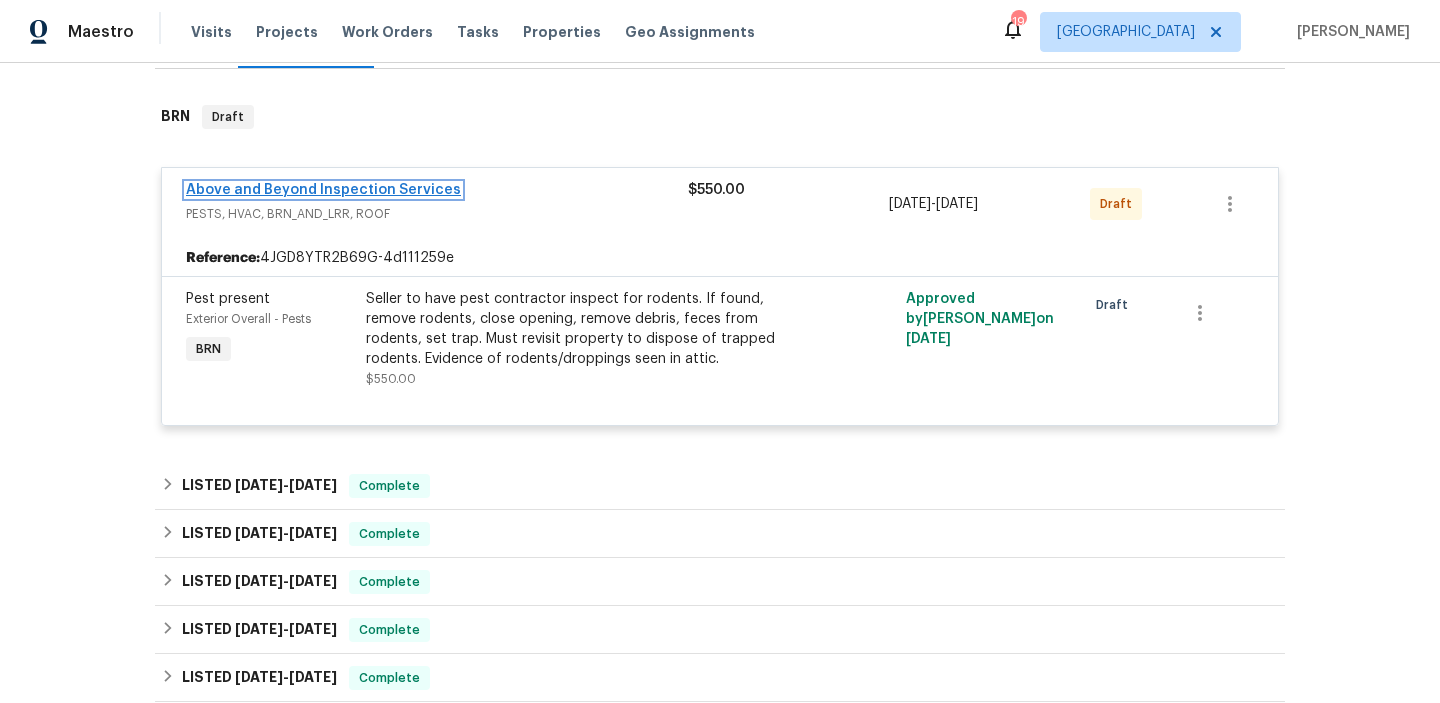 click on "Above and Beyond Inspection Services" at bounding box center [323, 190] 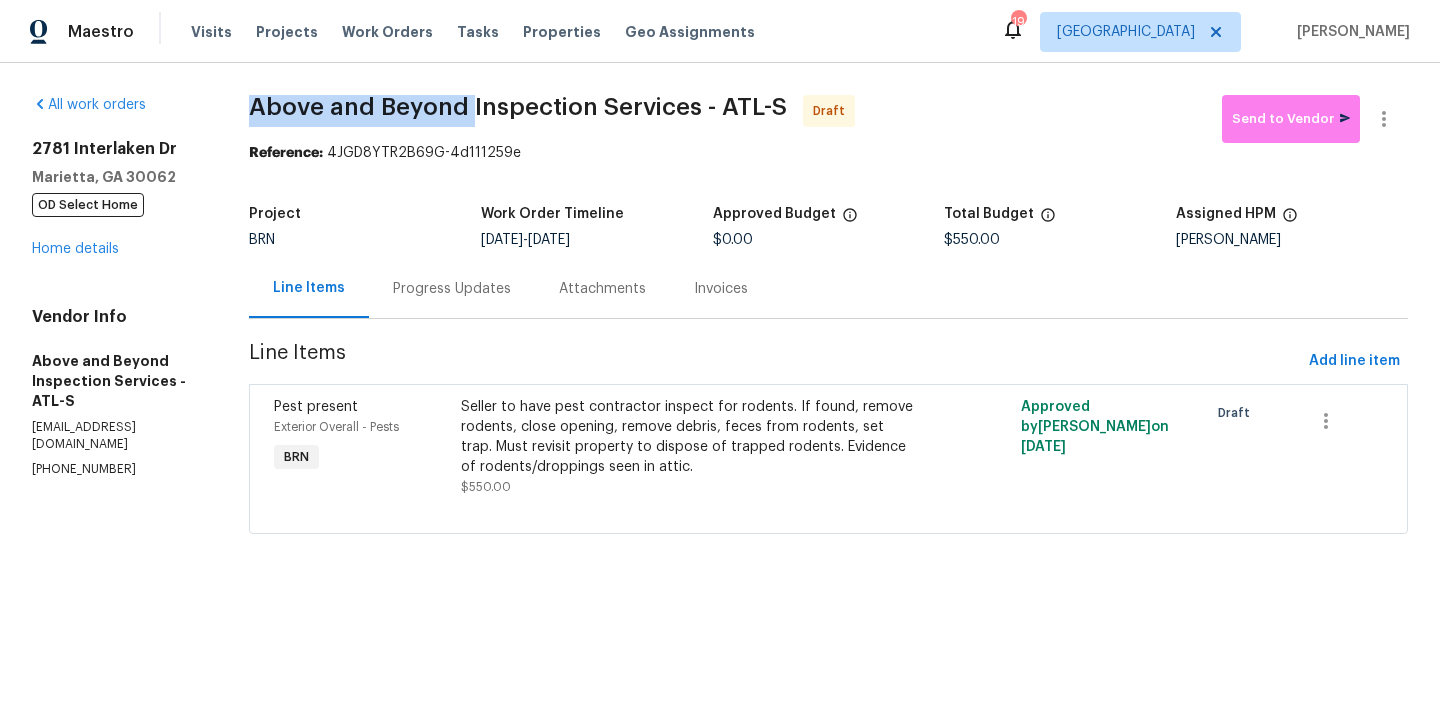 drag, startPoint x: 300, startPoint y: 110, endPoint x: 529, endPoint y: 112, distance: 229.00873 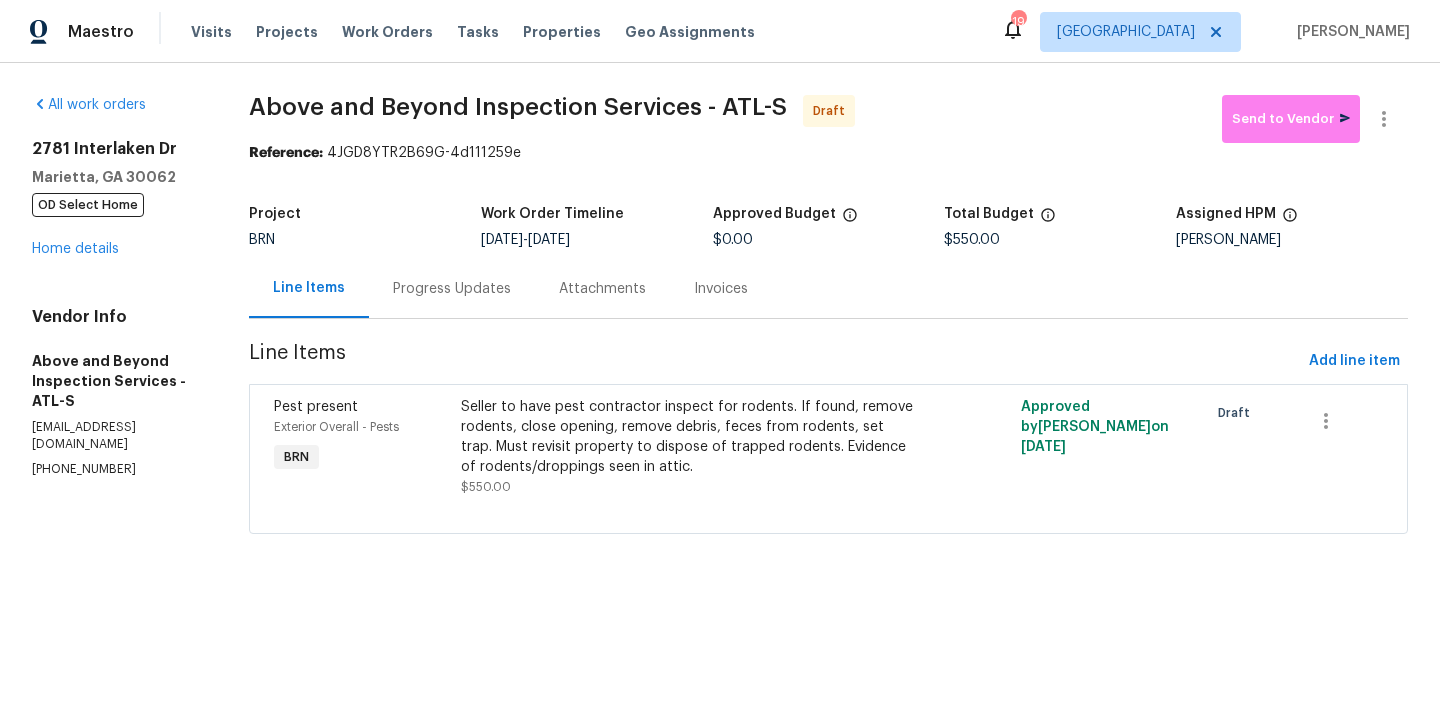 click on "All work orders [STREET_ADDRESS][PERSON_NAME] OD Select Home Home details Vendor Info Above and Beyond Inspection Services - ATL-S [EMAIL_ADDRESS][DOMAIN_NAME] [PHONE_NUMBER] Above and Beyond Inspection Services - ATL-S Draft Send to Vendor   Reference:   4JGD8YTR2B69G-4d111259e Project BRN   Work Order Timeline [DATE]  -  [DATE] Approved Budget $0.00 Total Budget $550.00 Assigned HPM [PERSON_NAME] Line Items Progress Updates Attachments Invoices Line Items Add line item Pest present Exterior Overall - Pests BRN Seller to have pest contractor inspect for rodents. If found, remove rodents, close opening, remove debris, feces from rodents, set trap. Must revisit property to dispose of trapped rodents. Evidence of rodents/droppings seen in attic. $550.00 Approved by  [PERSON_NAME]  on   [DATE] Draft" at bounding box center [720, 326] 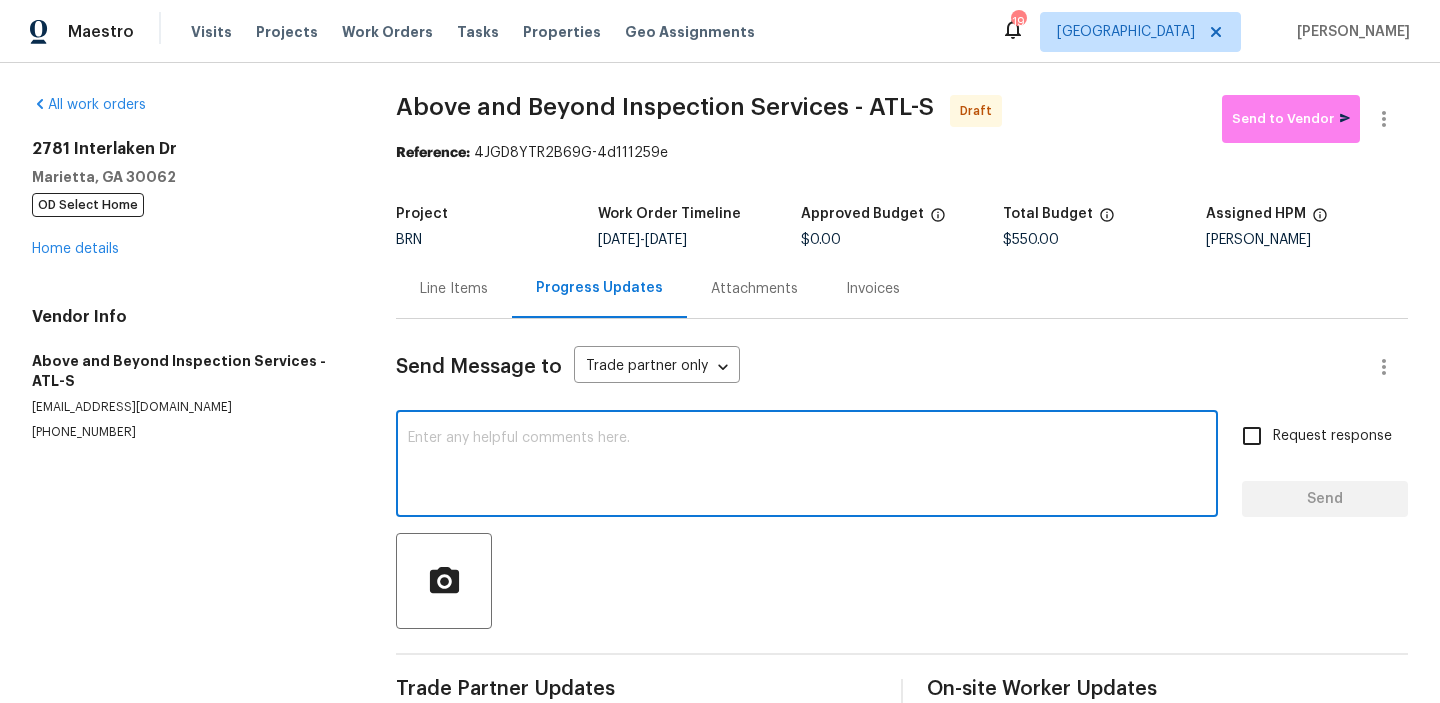 click at bounding box center [807, 466] 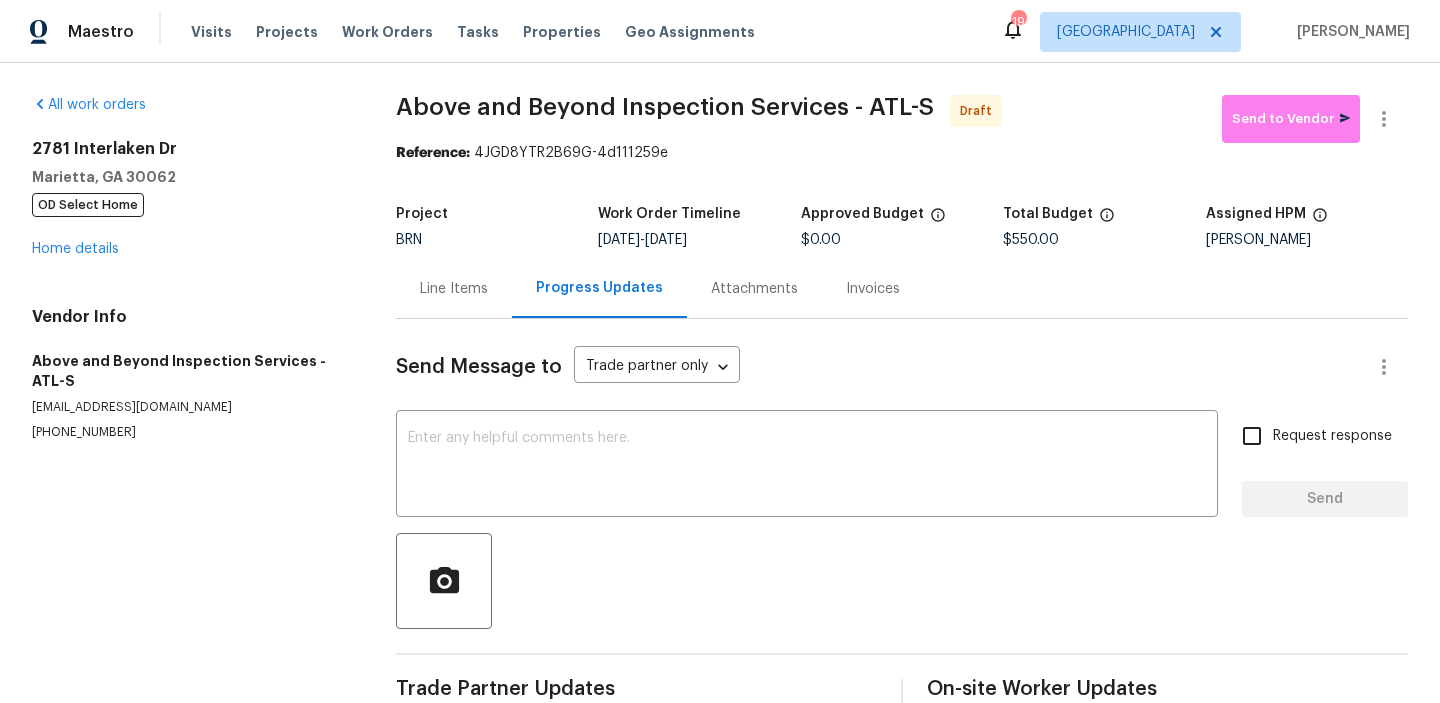 paste on "Hi, I'm Ananthi from Opendoor. Just wanted to check if you received the WO for (Property address), due on (Target date). Please review and accept it within 24 hours and provide a schedule by then. Reach out to me via the portal or call/text at [PHONE_NUMBER] for any questions or additional details and change orders for this work order." 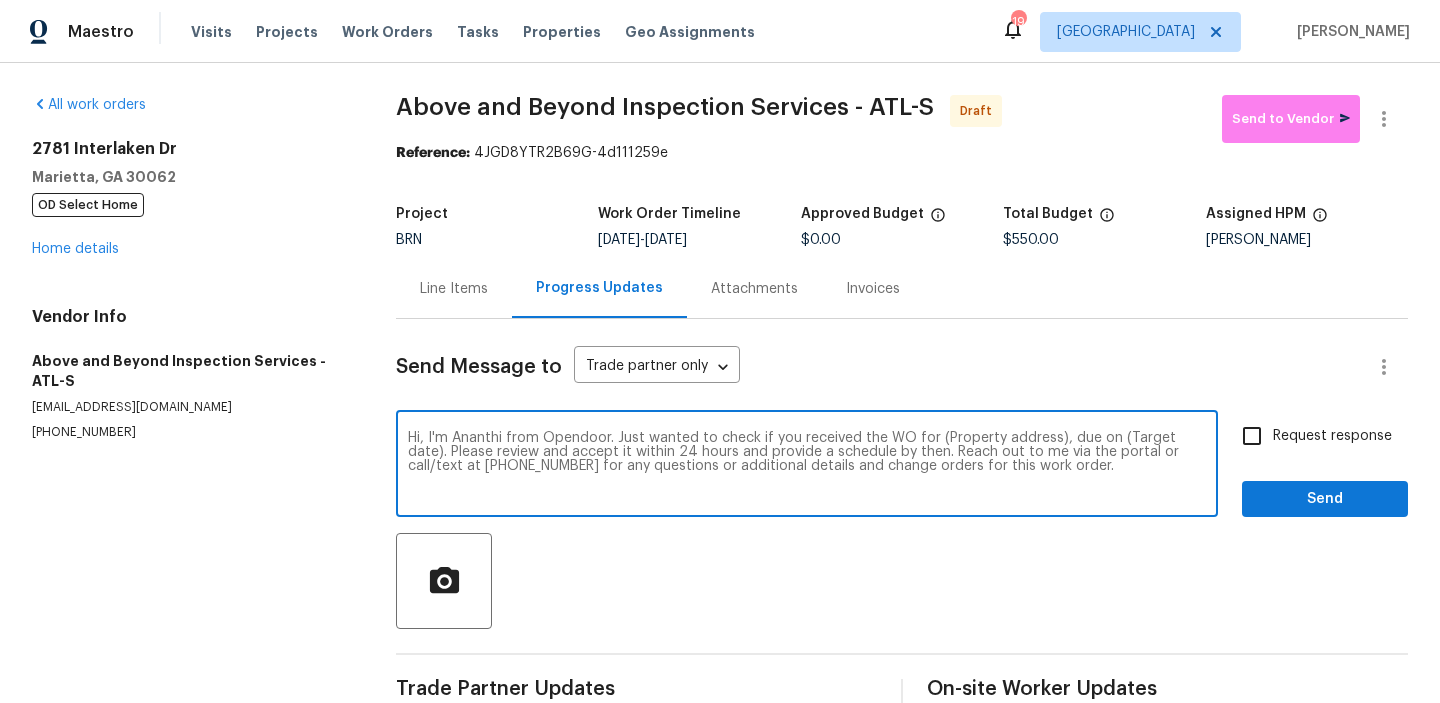 drag, startPoint x: 1053, startPoint y: 439, endPoint x: 921, endPoint y: 433, distance: 132.13629 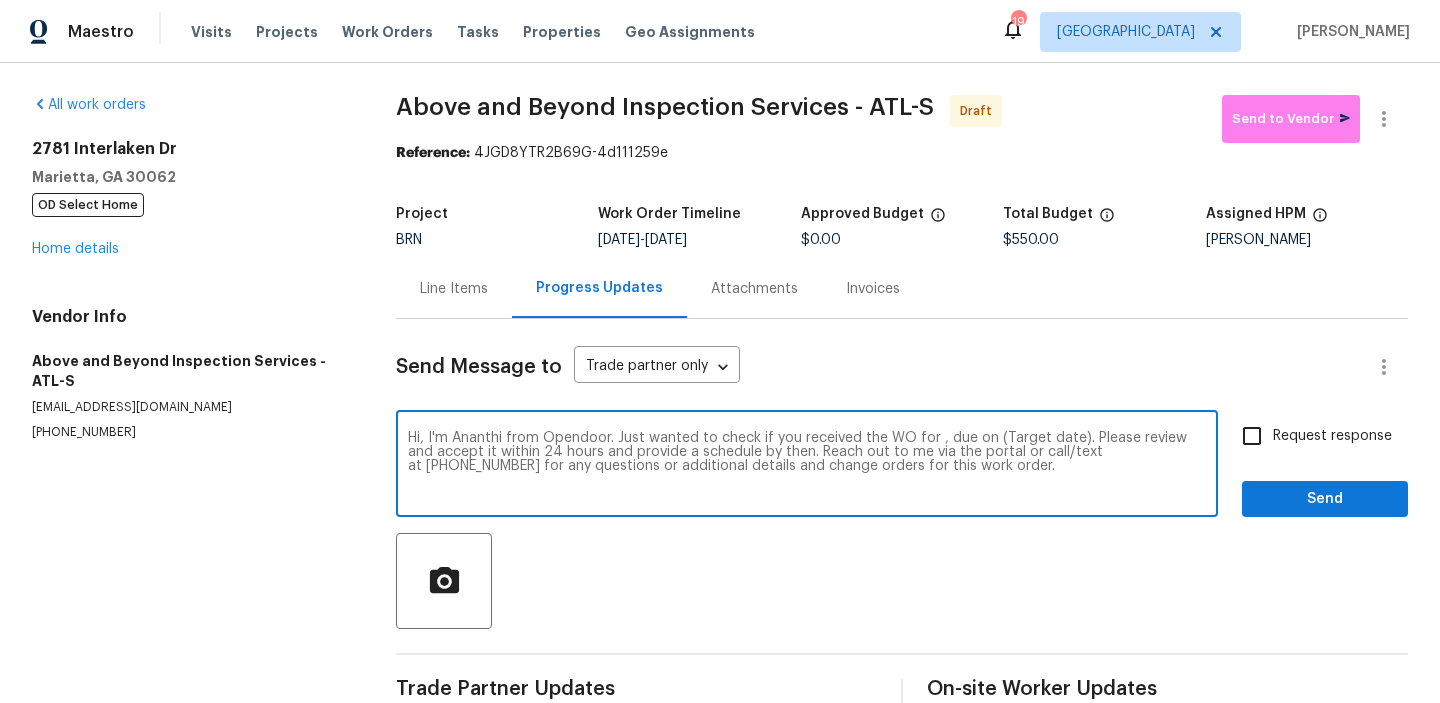 paste on "[STREET_ADDRESS]" 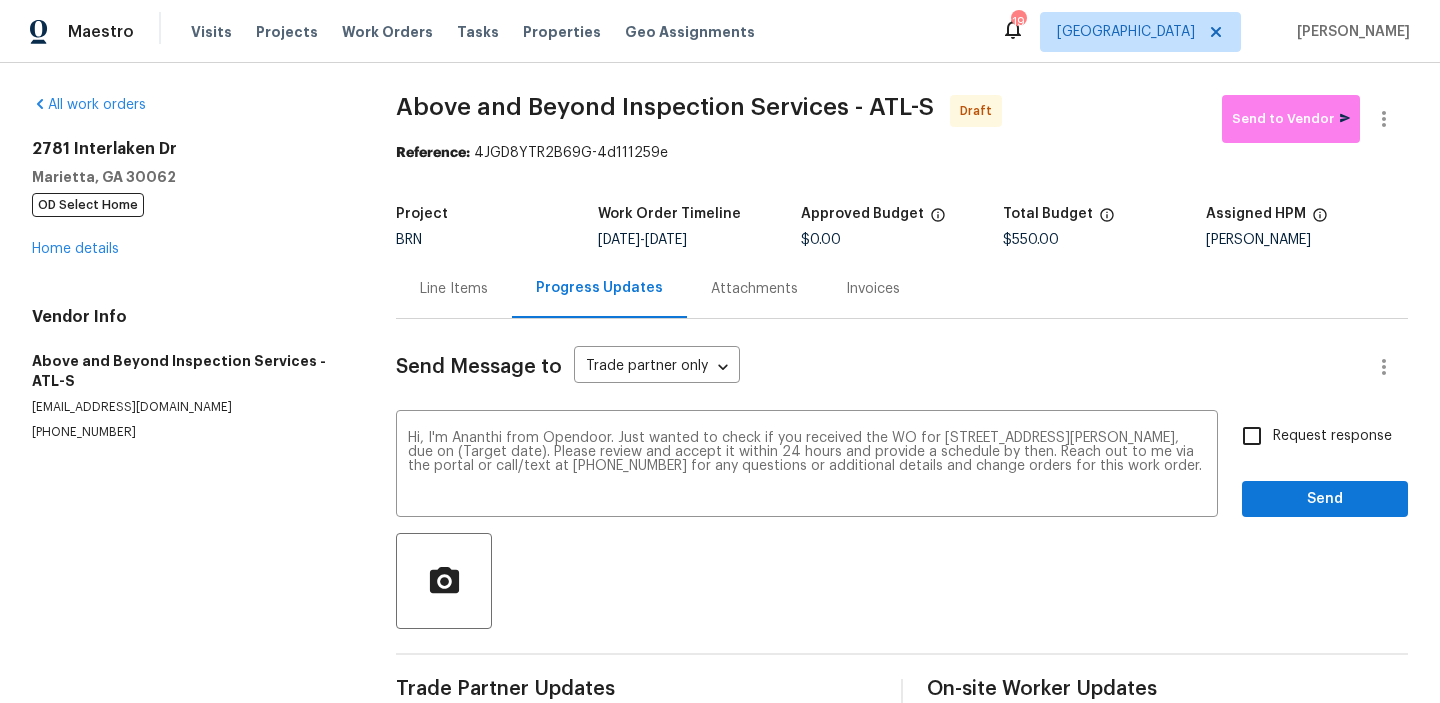 drag, startPoint x: 670, startPoint y: 243, endPoint x: 749, endPoint y: 243, distance: 79 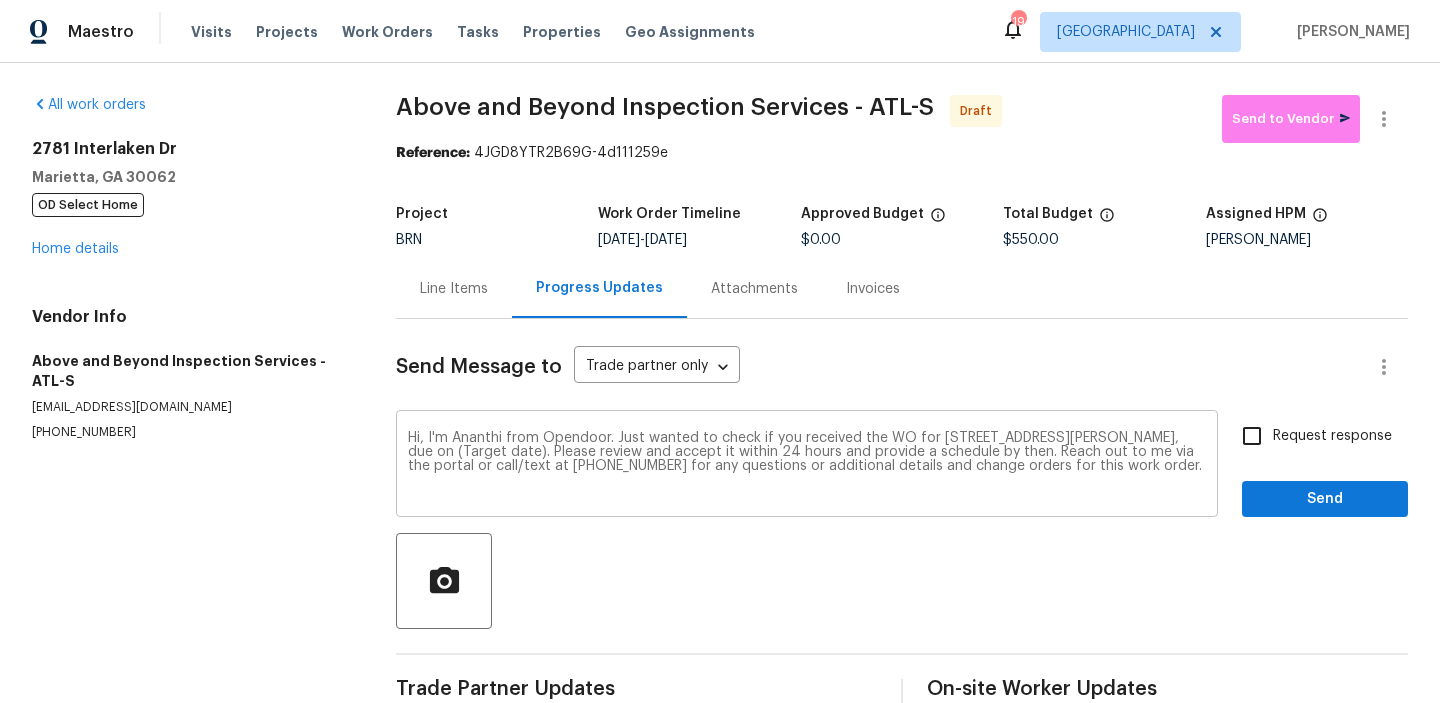 copy on "[DATE]" 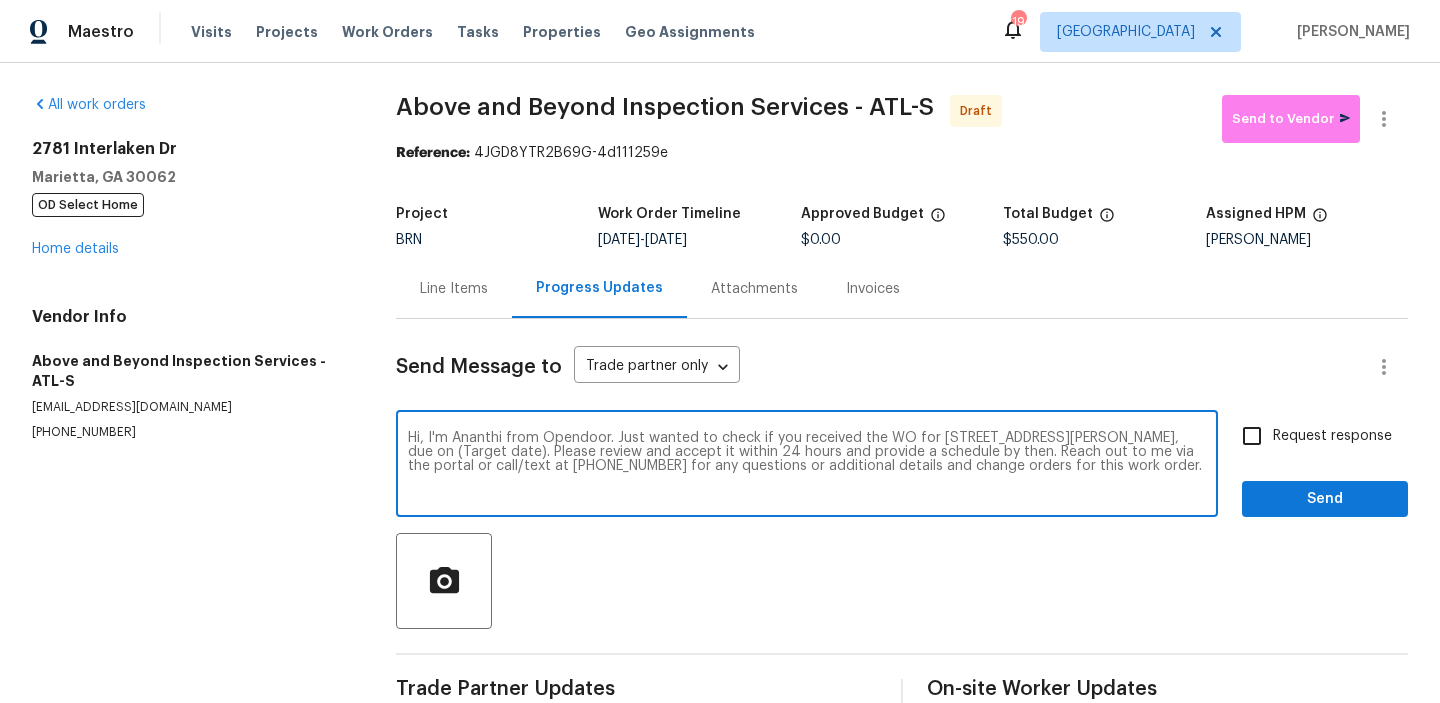 drag, startPoint x: 542, startPoint y: 451, endPoint x: 461, endPoint y: 450, distance: 81.00617 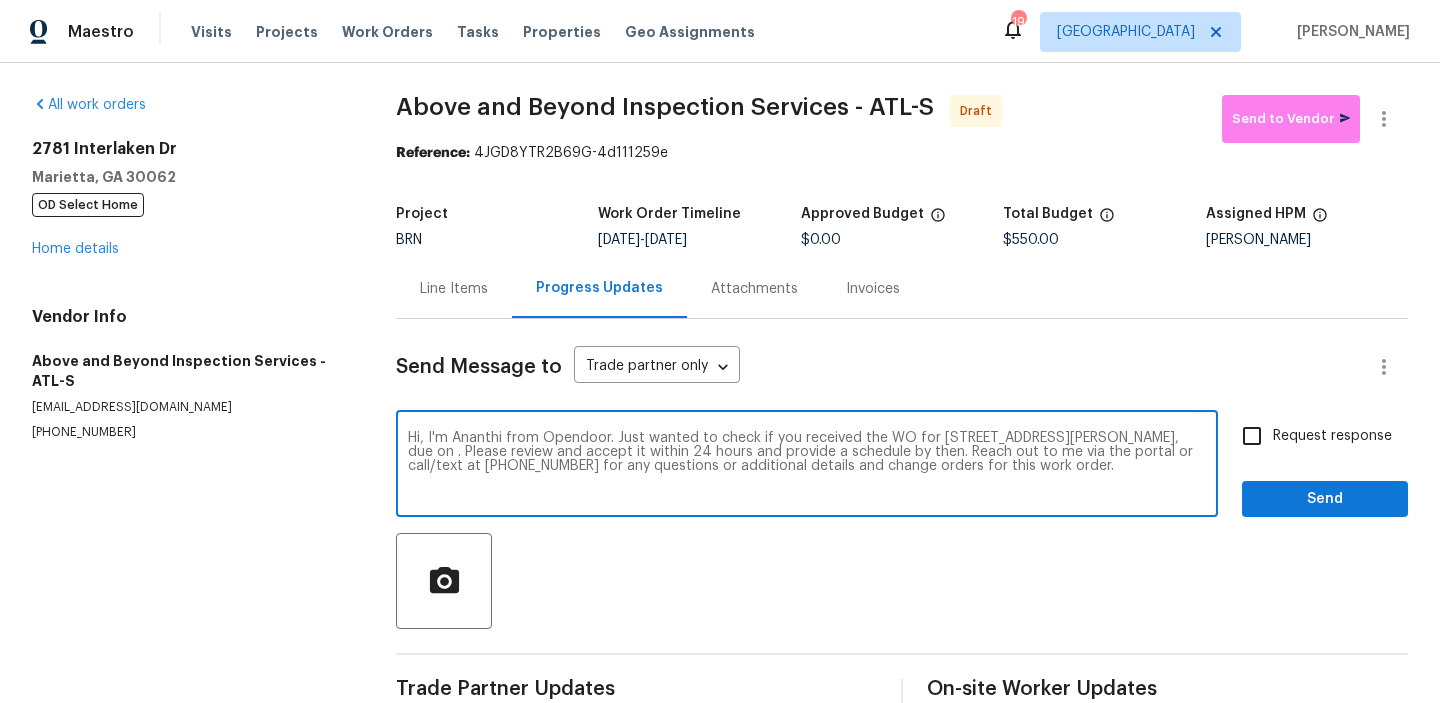 paste on "[DATE]" 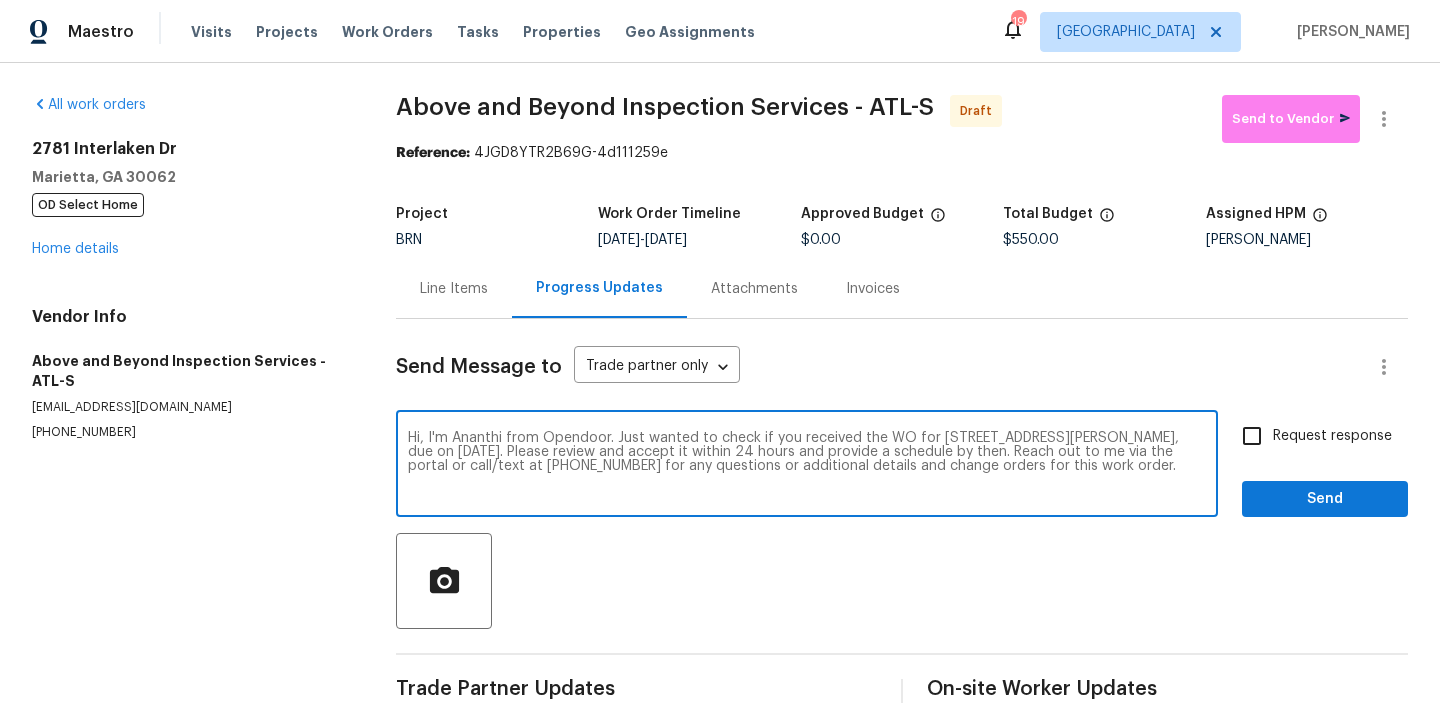 type on "Hi, I'm Ananthi from Opendoor. Just wanted to check if you received the WO for [STREET_ADDRESS][PERSON_NAME], due on [DATE]. Please review and accept it within 24 hours and provide a schedule by then. Reach out to me via the portal or call/text at [PHONE_NUMBER] for any questions or additional details and change orders for this work order." 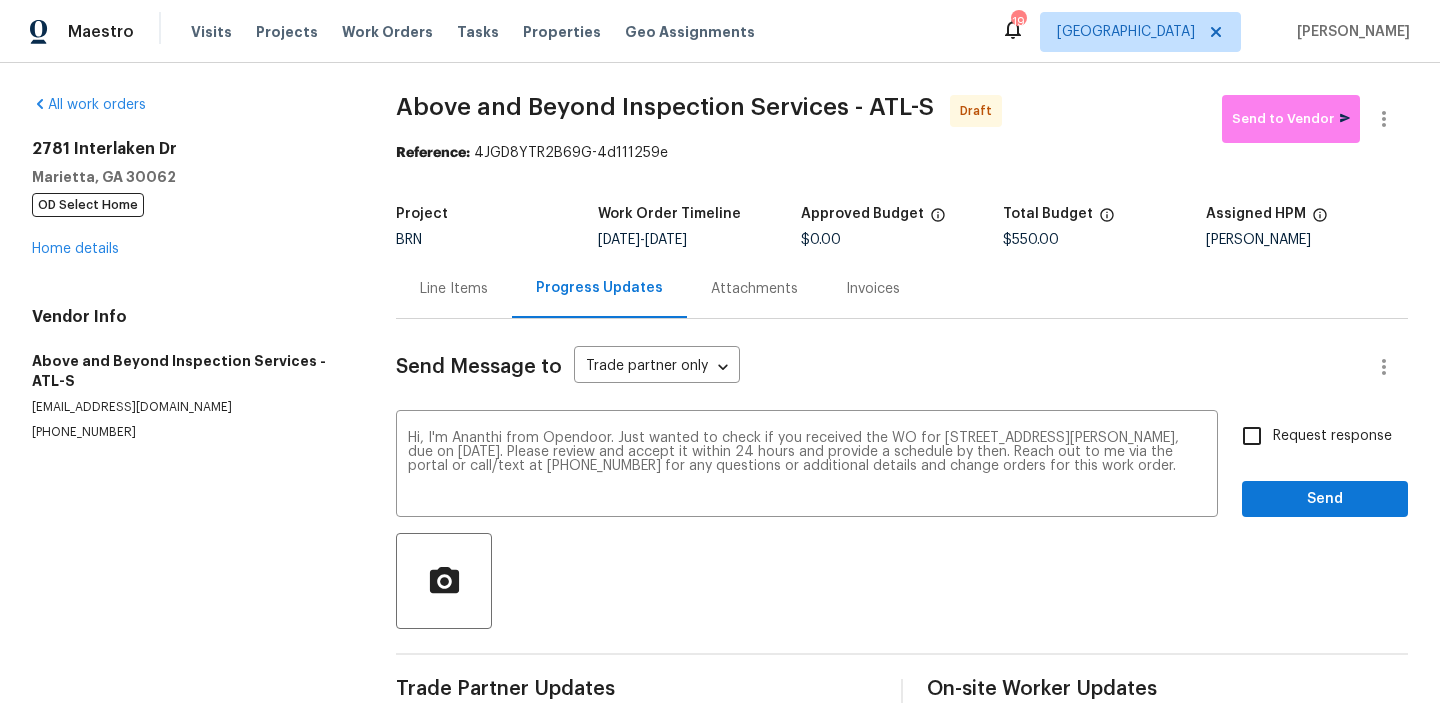 click on "Request response" at bounding box center (1332, 436) 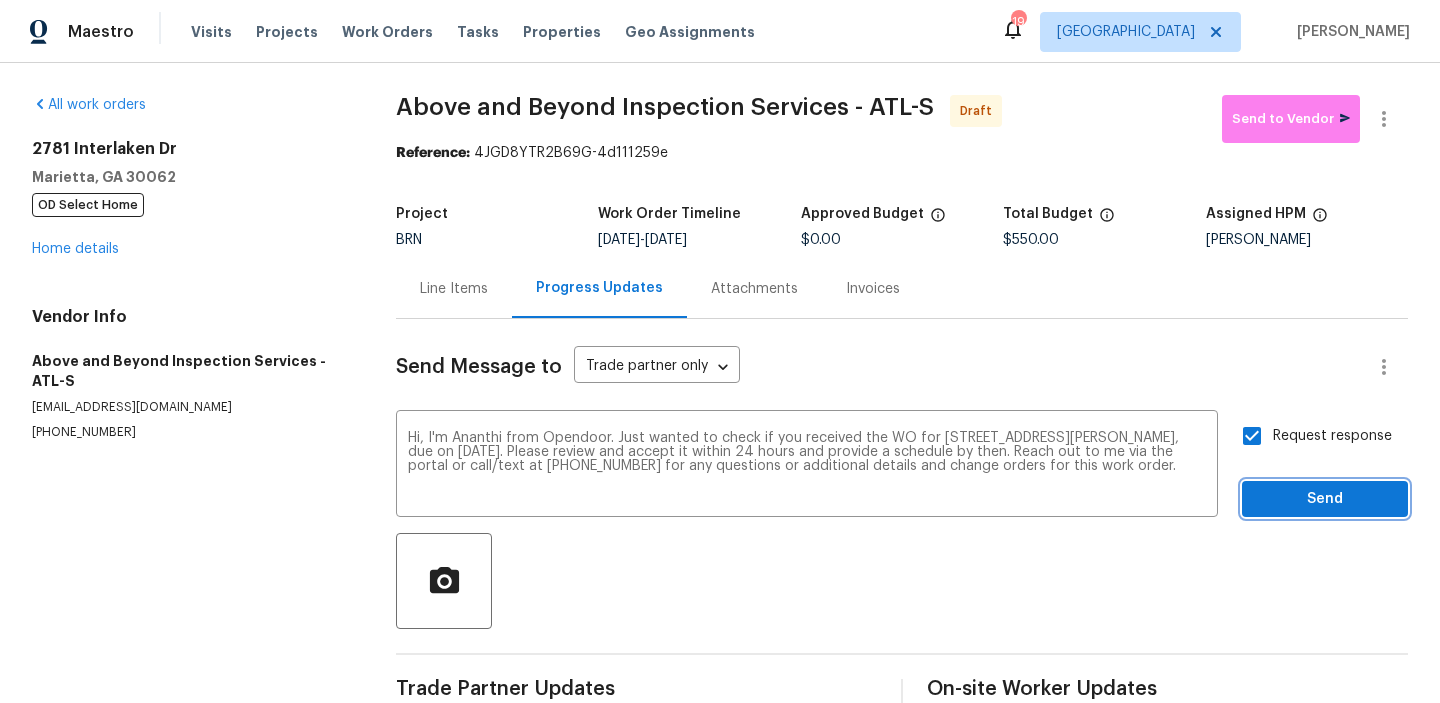 click on "Send" at bounding box center [1325, 499] 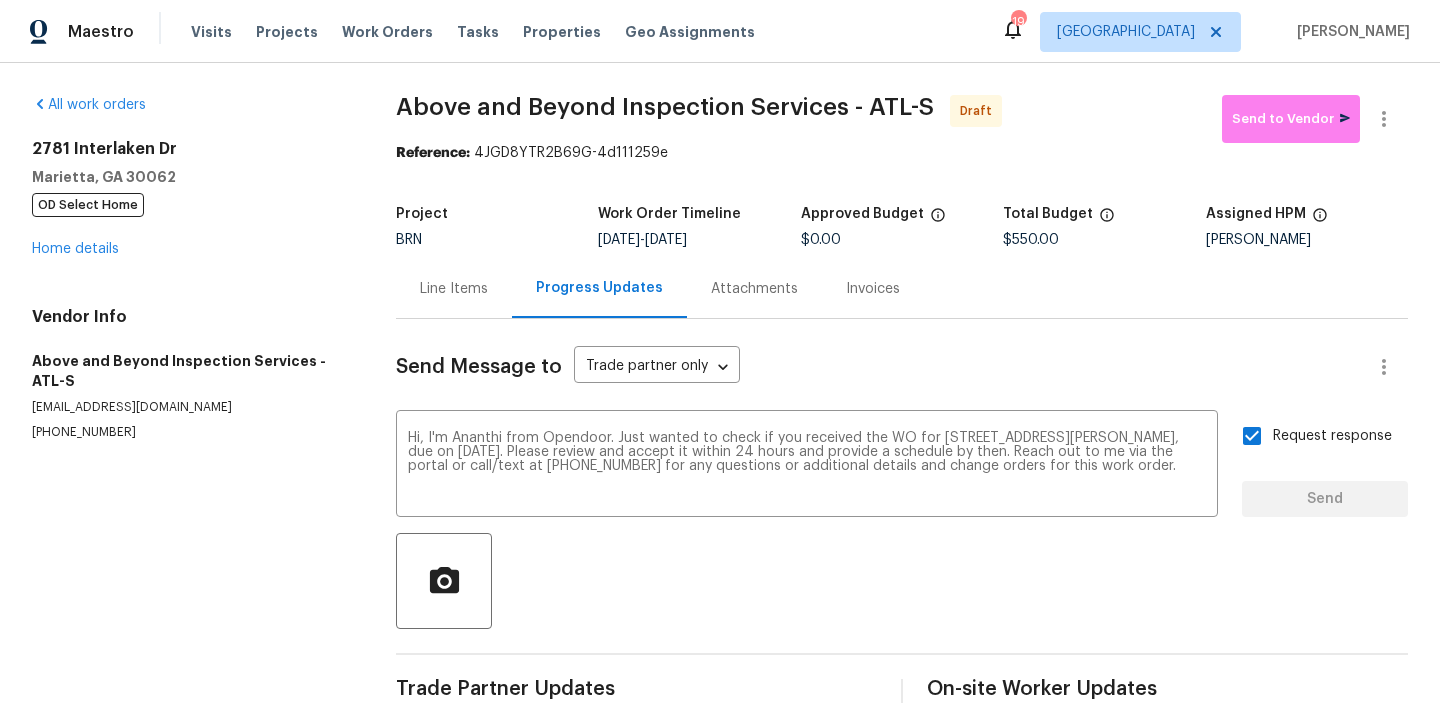type 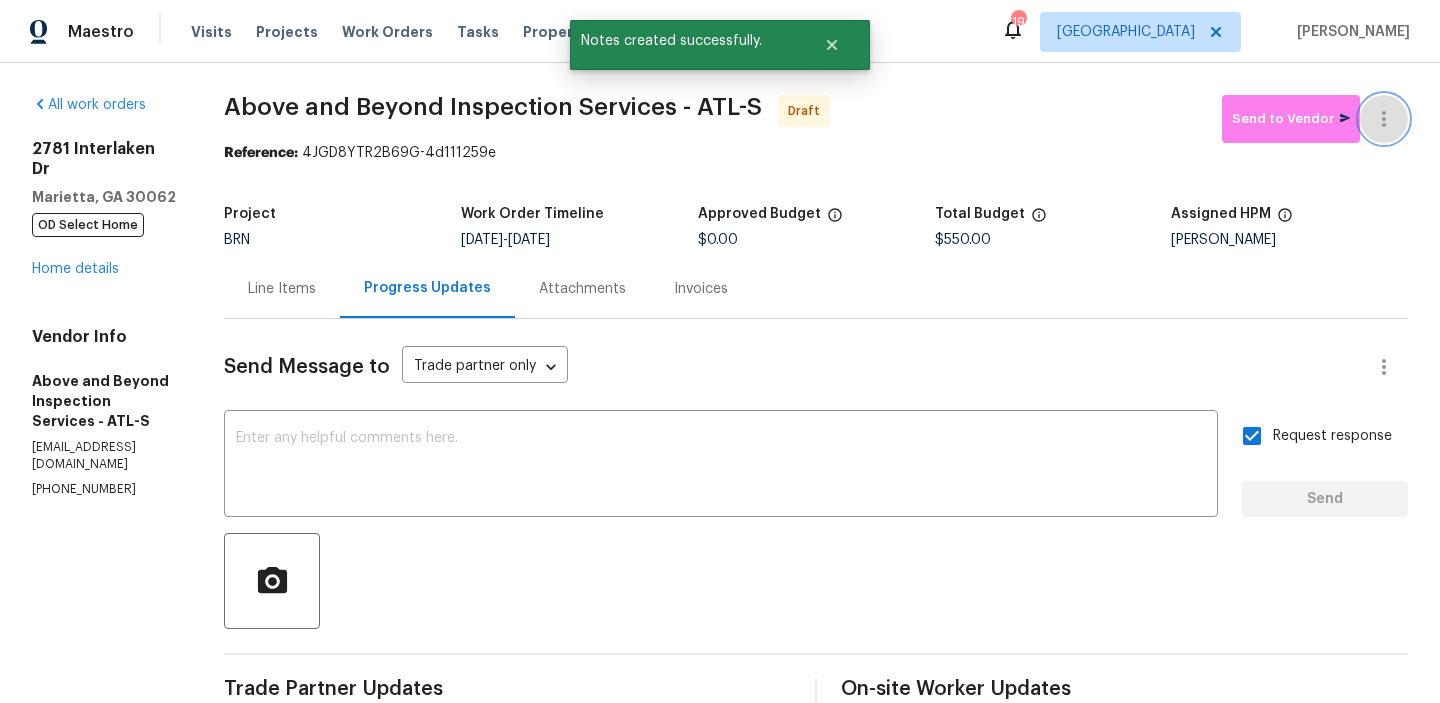 click at bounding box center (1384, 119) 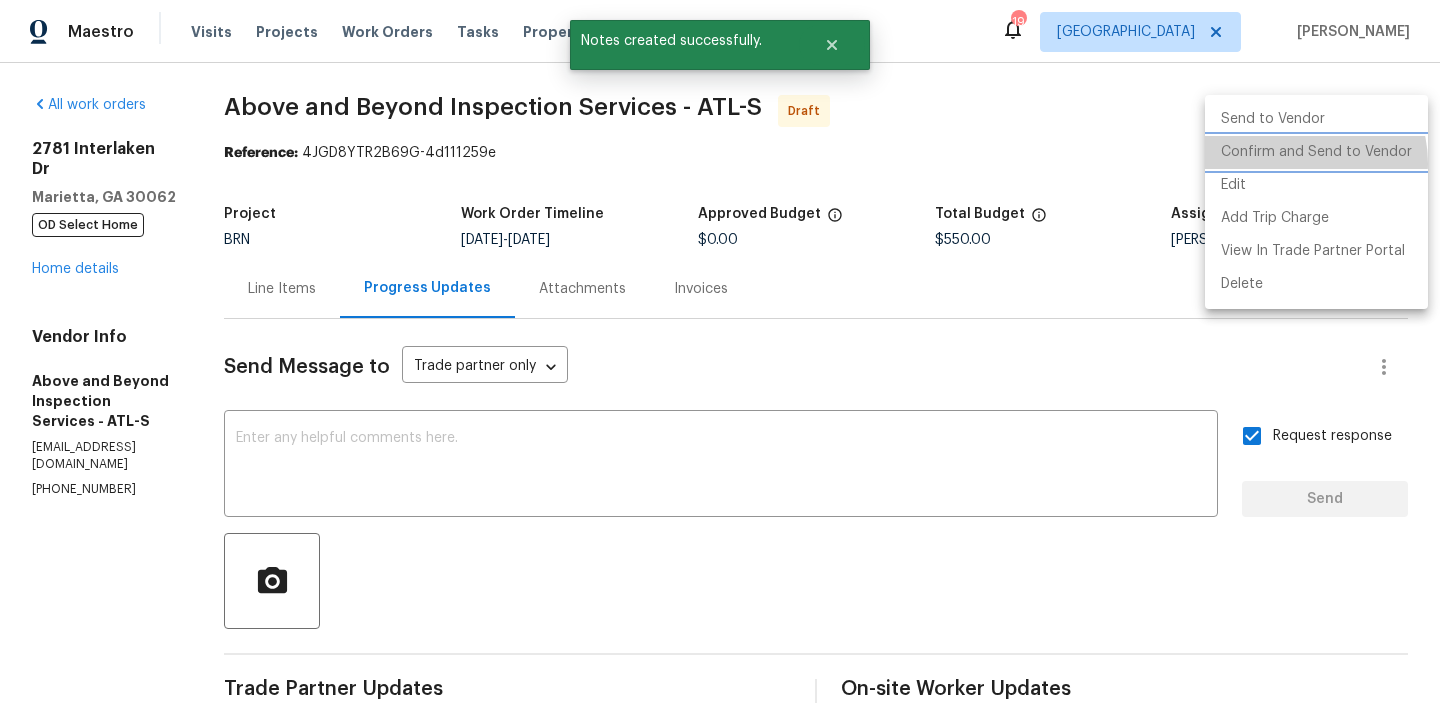 click on "Confirm and Send to Vendor" at bounding box center [1316, 152] 